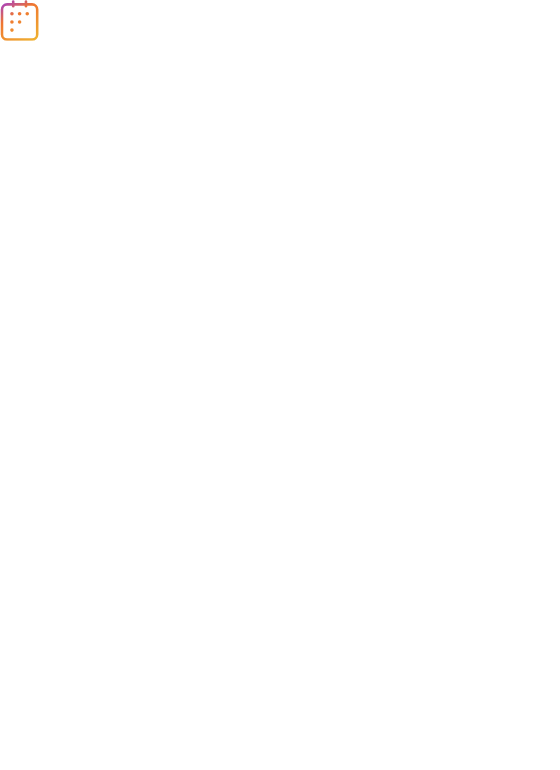 scroll, scrollTop: 0, scrollLeft: 0, axis: both 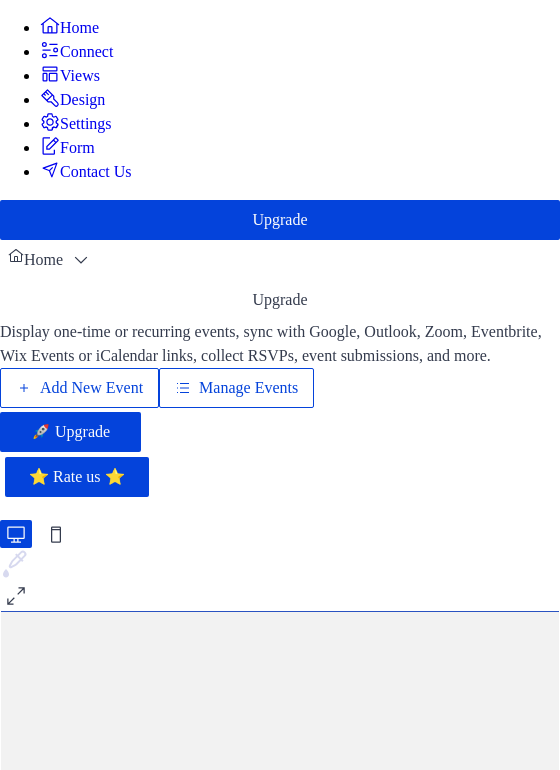 click on "Add New Event" at bounding box center [91, 388] 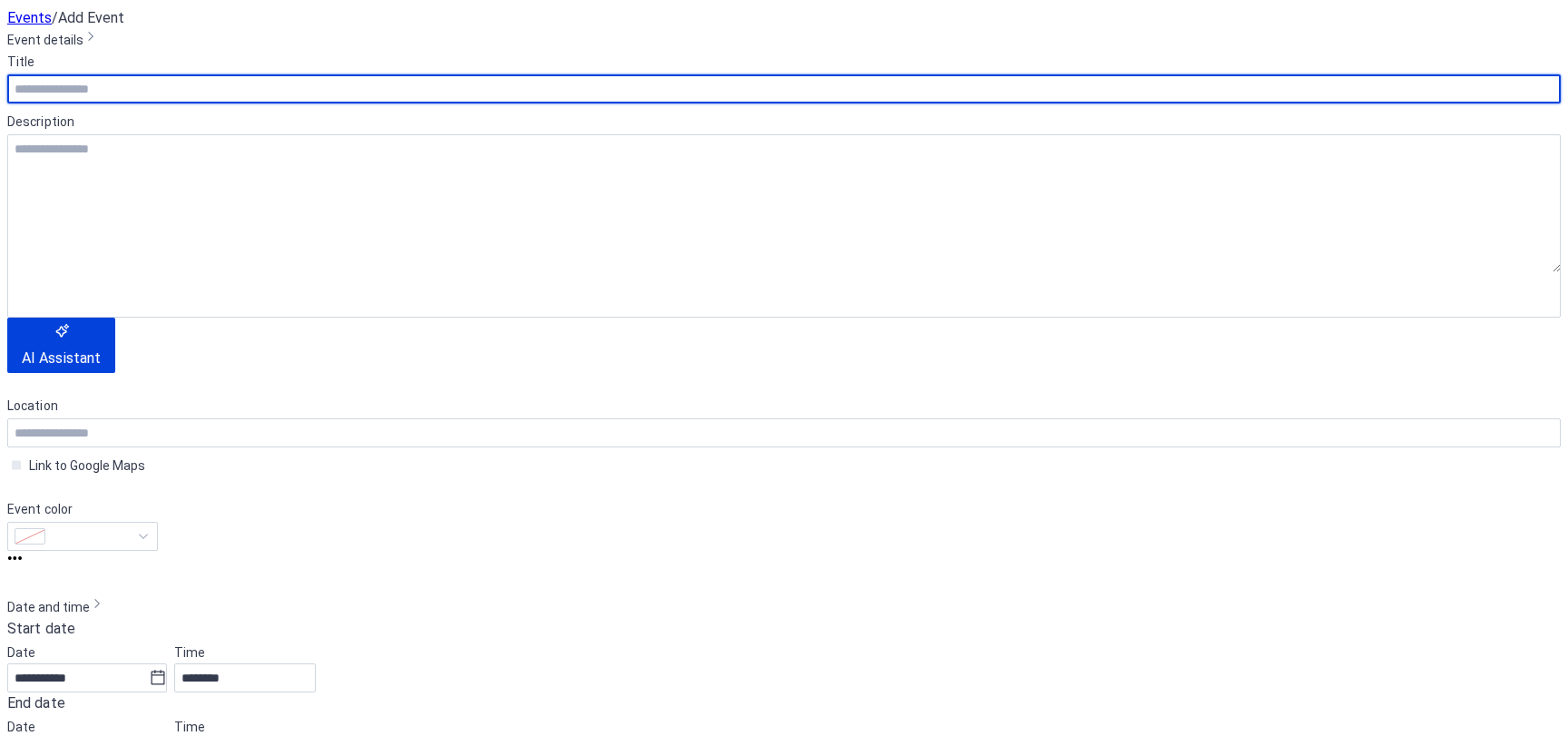 scroll, scrollTop: 0, scrollLeft: 0, axis: both 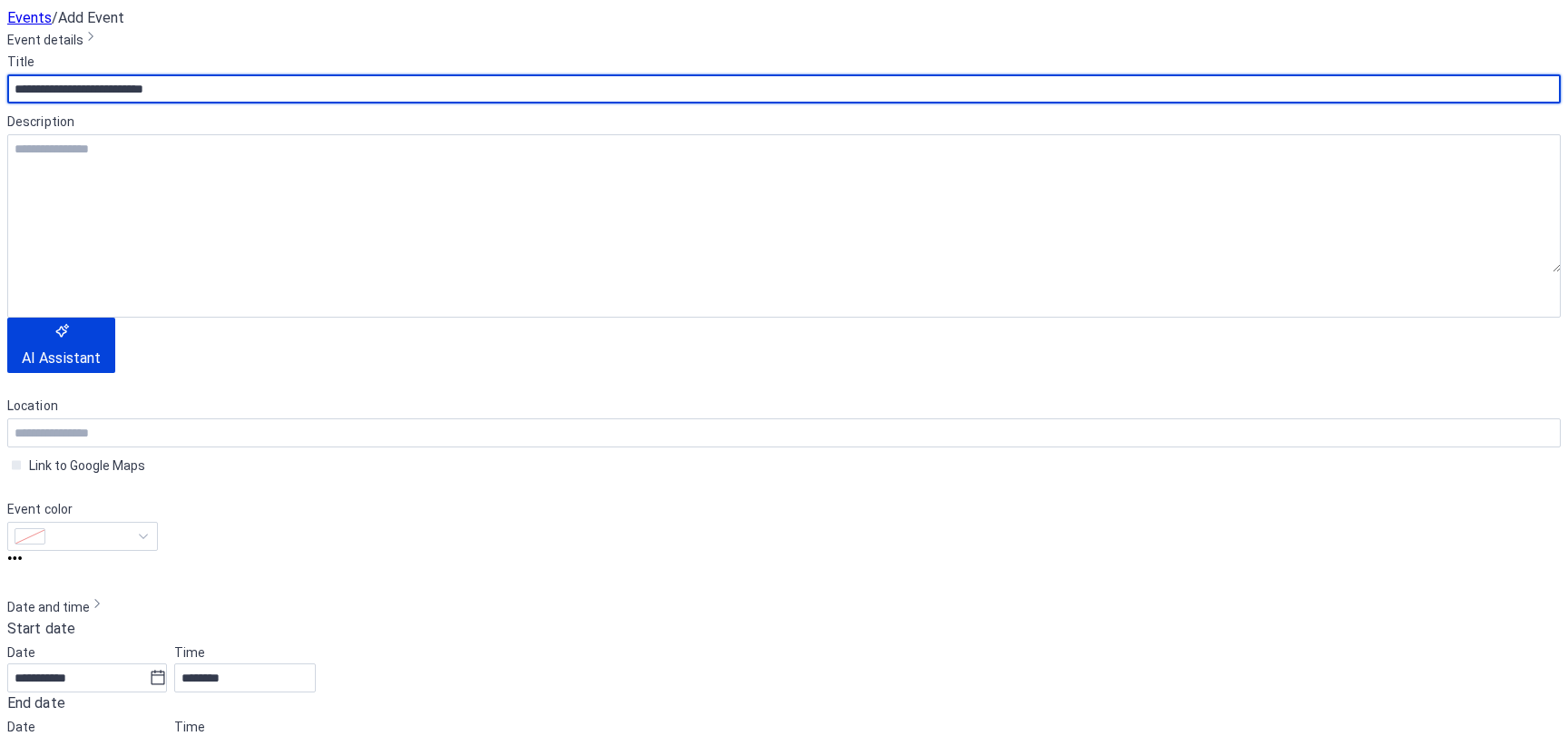 type on "**********" 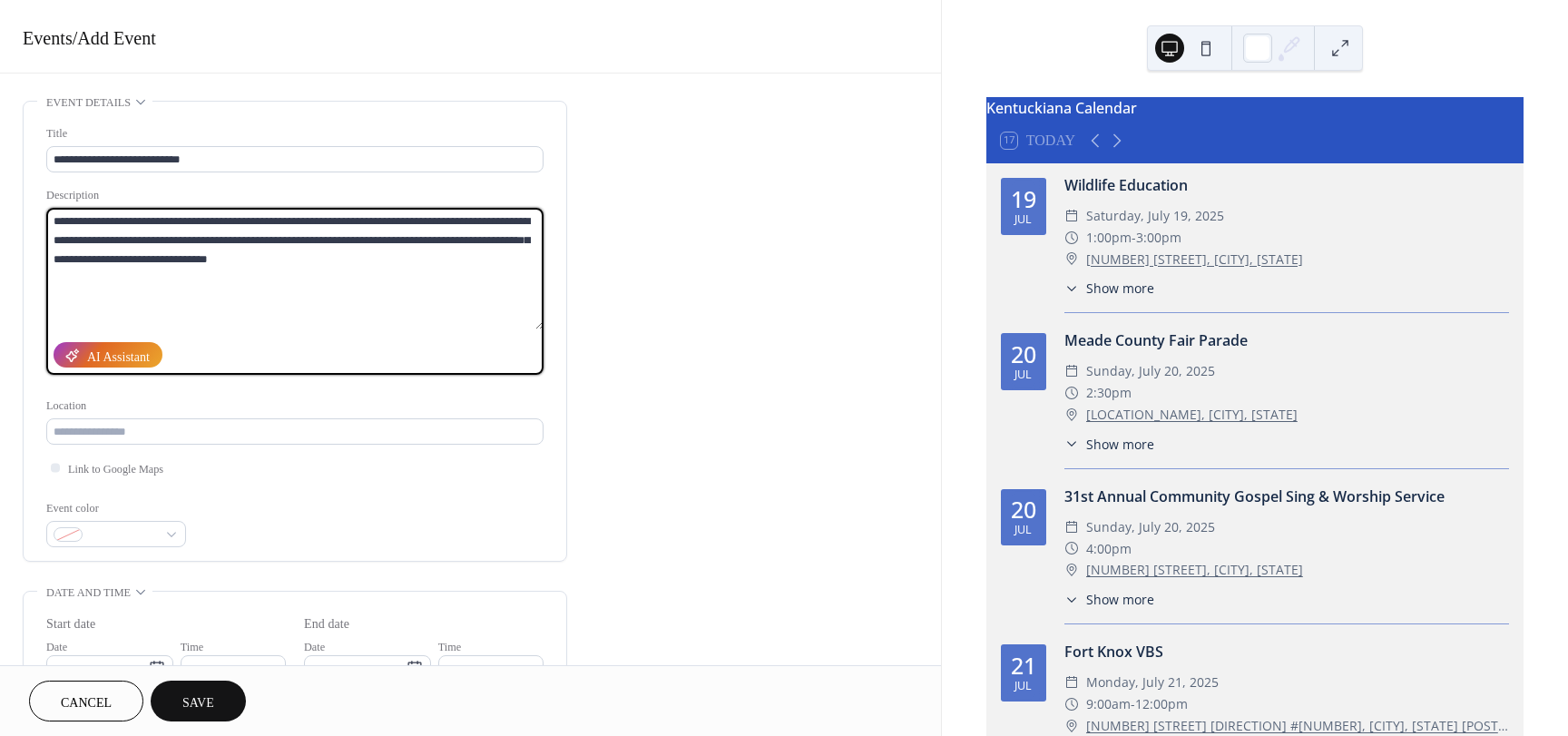 click on "**********" at bounding box center [295, 269] 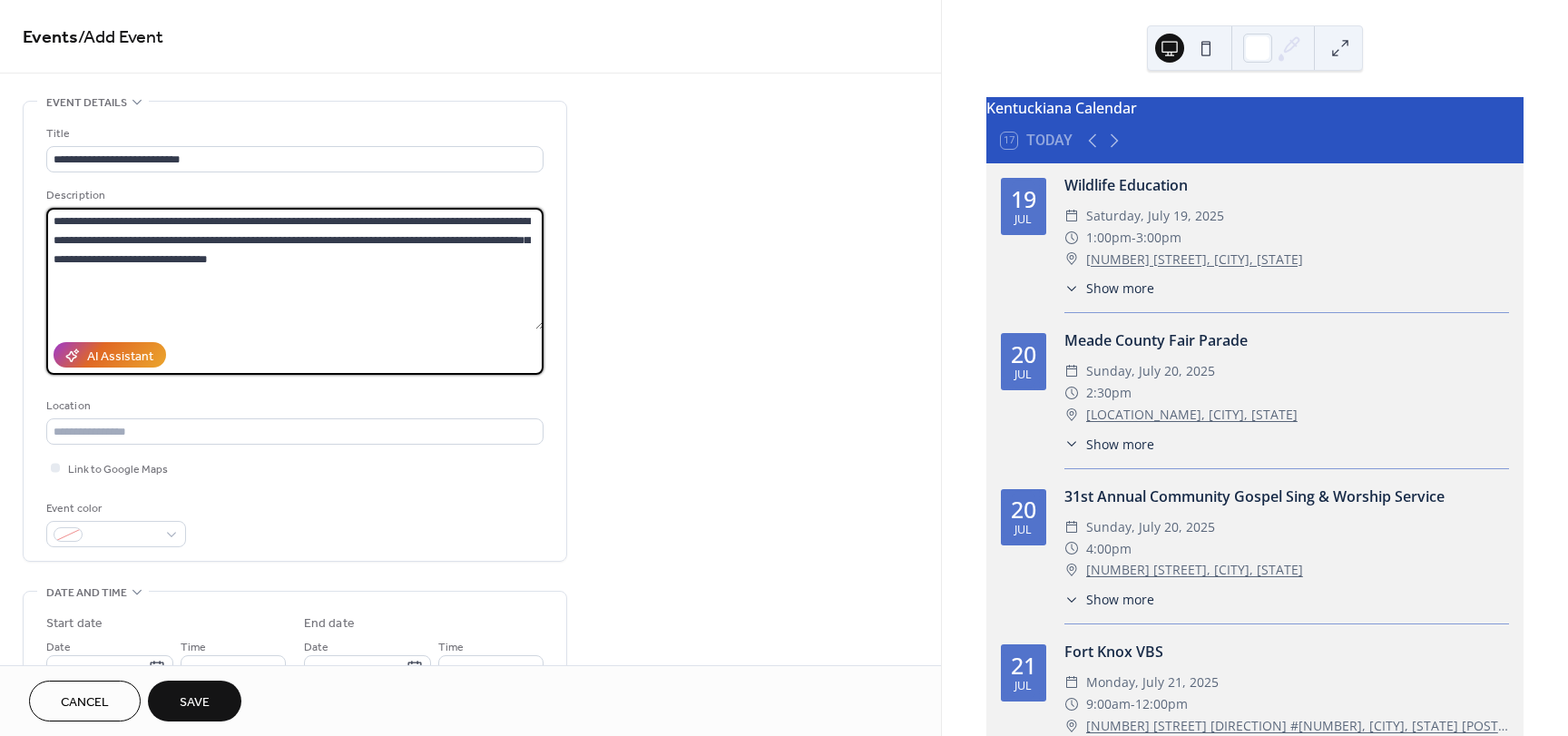 drag, startPoint x: 240, startPoint y: 243, endPoint x: 205, endPoint y: 244, distance: 35.014283 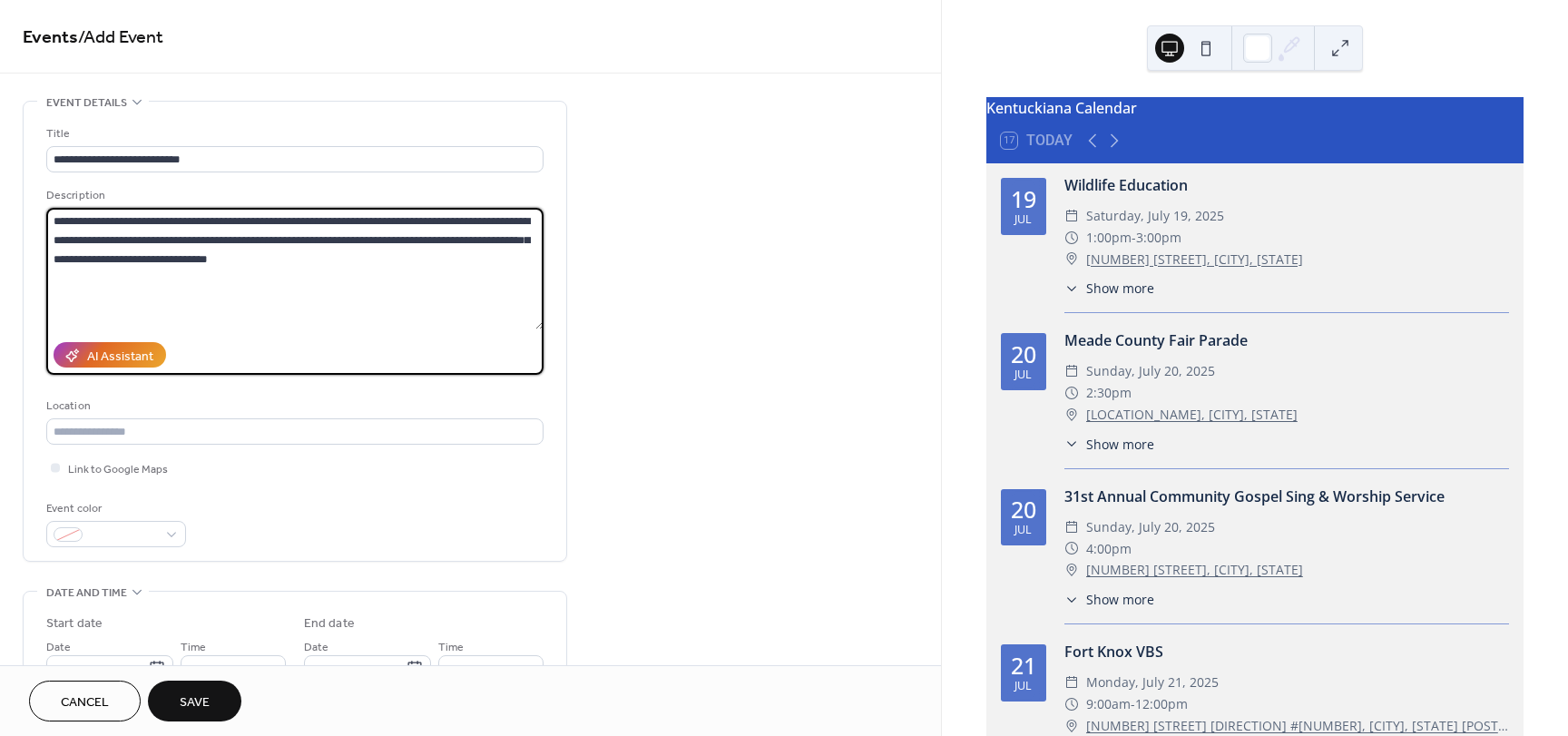 click on "**********" at bounding box center (295, 269) 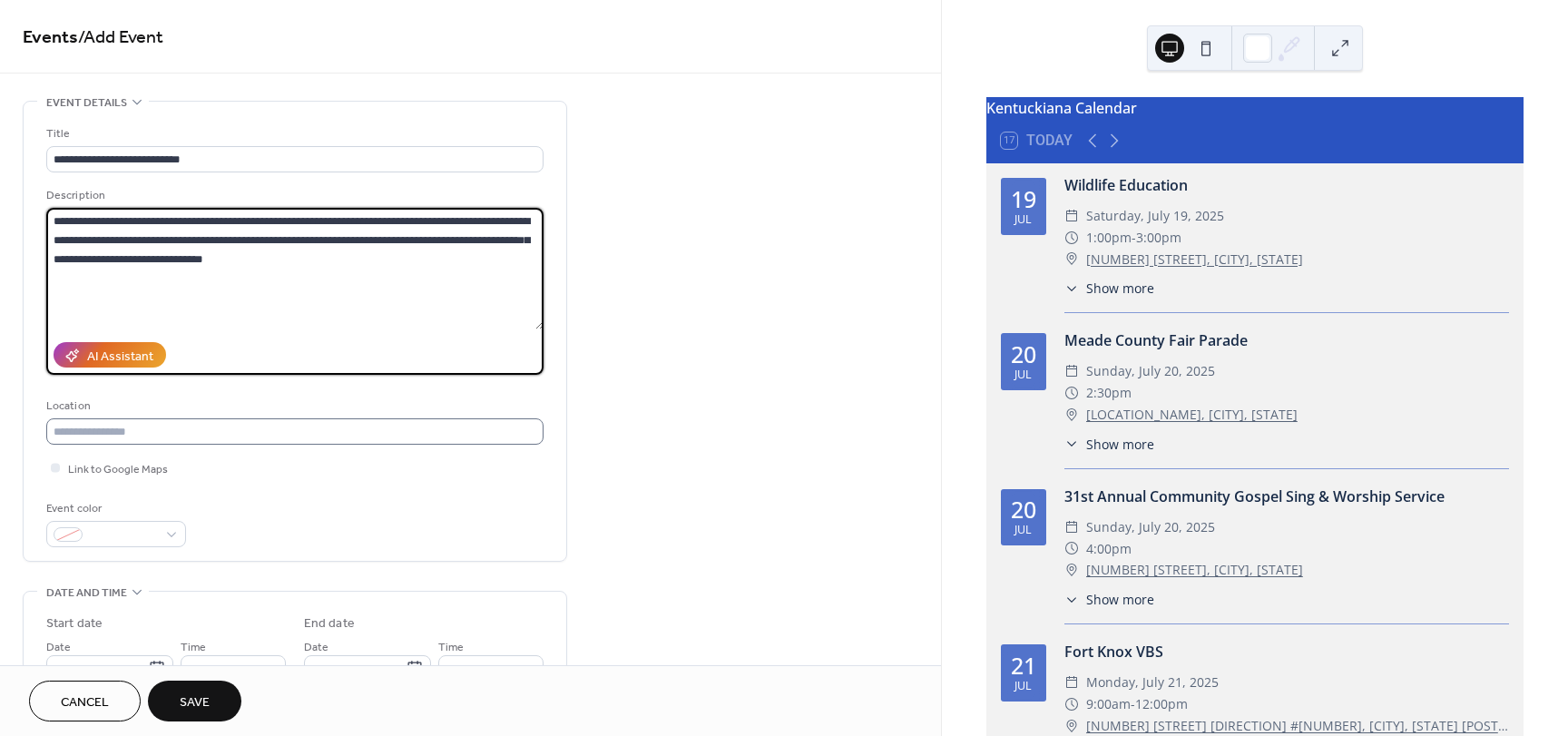 type on "**********" 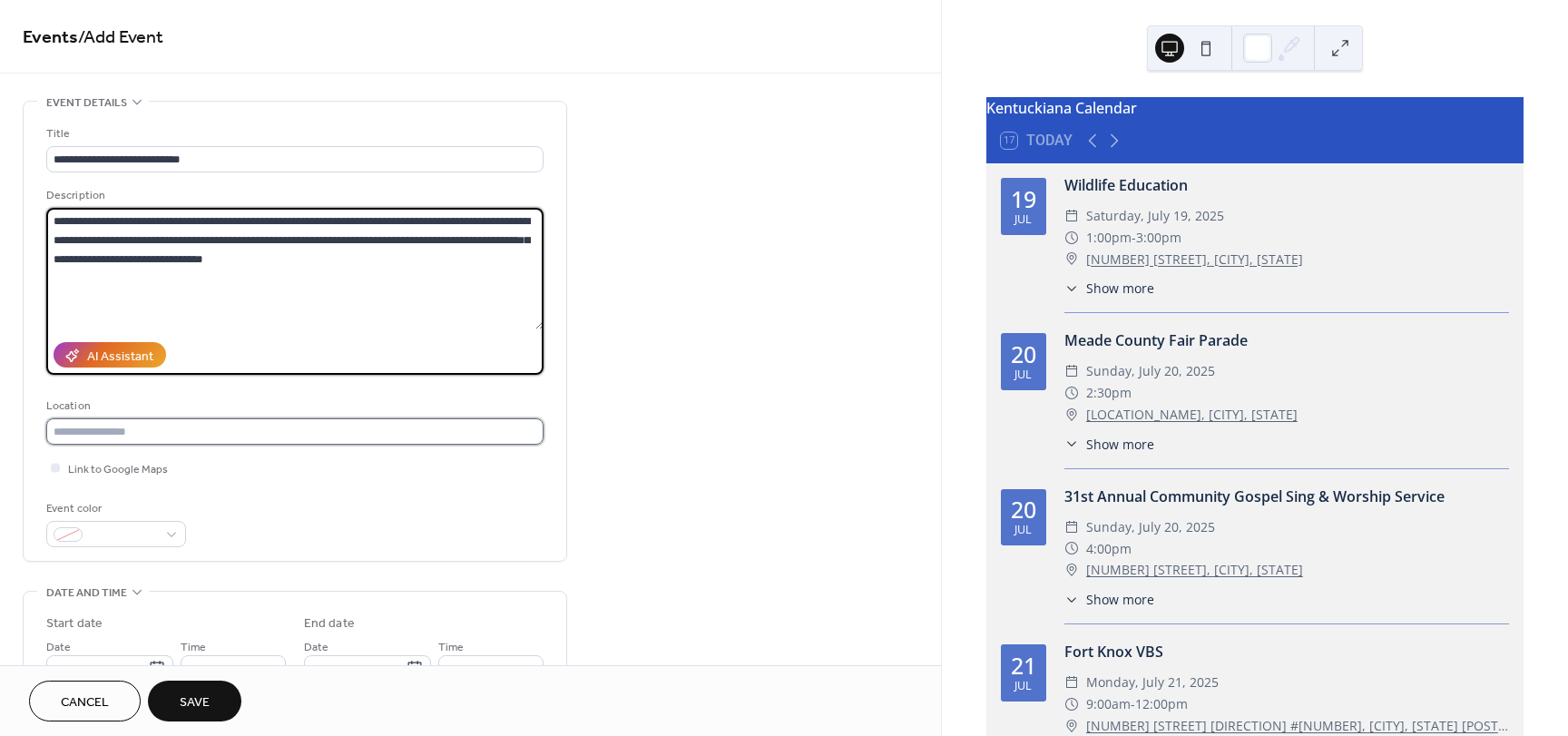 click at bounding box center (295, 431) 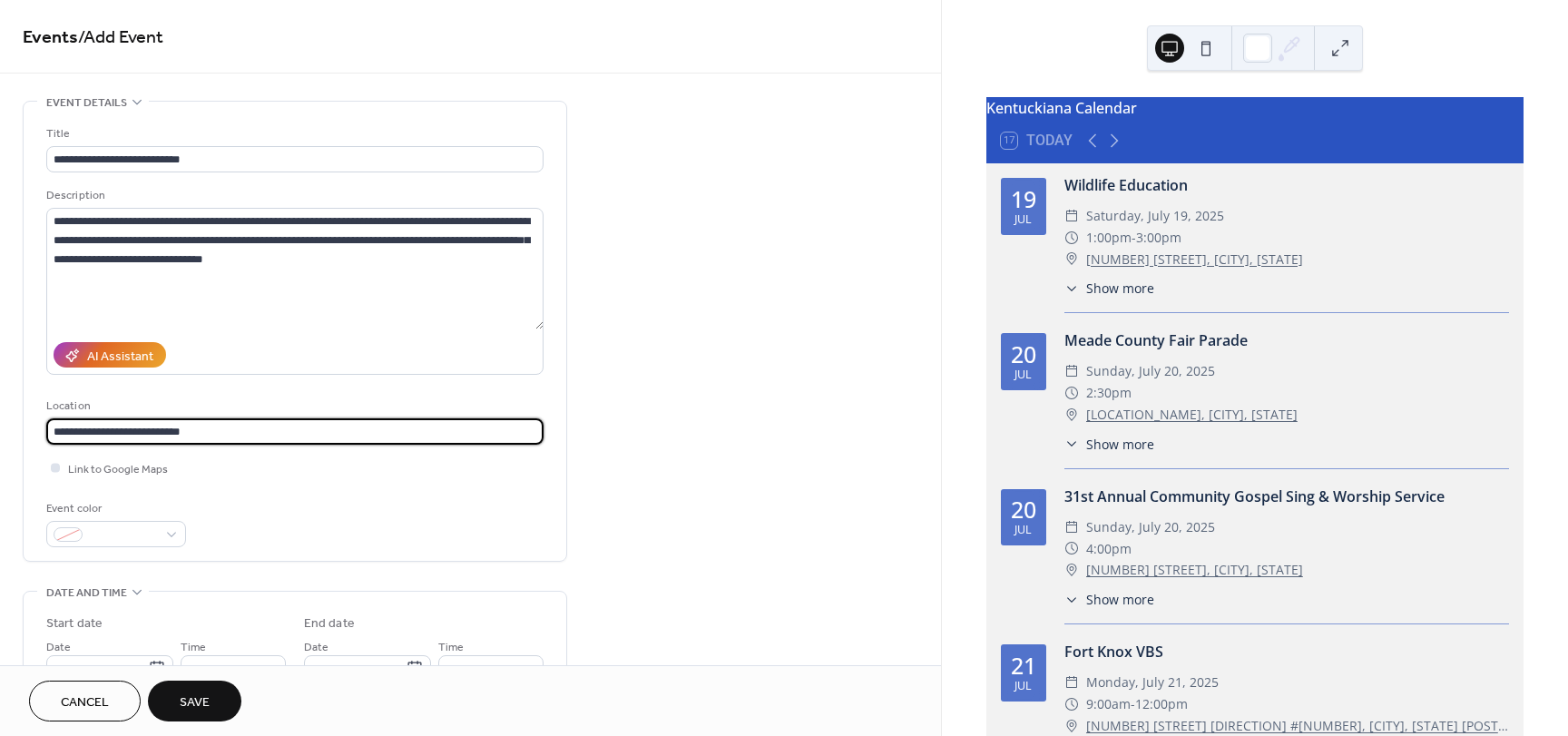 type on "**********" 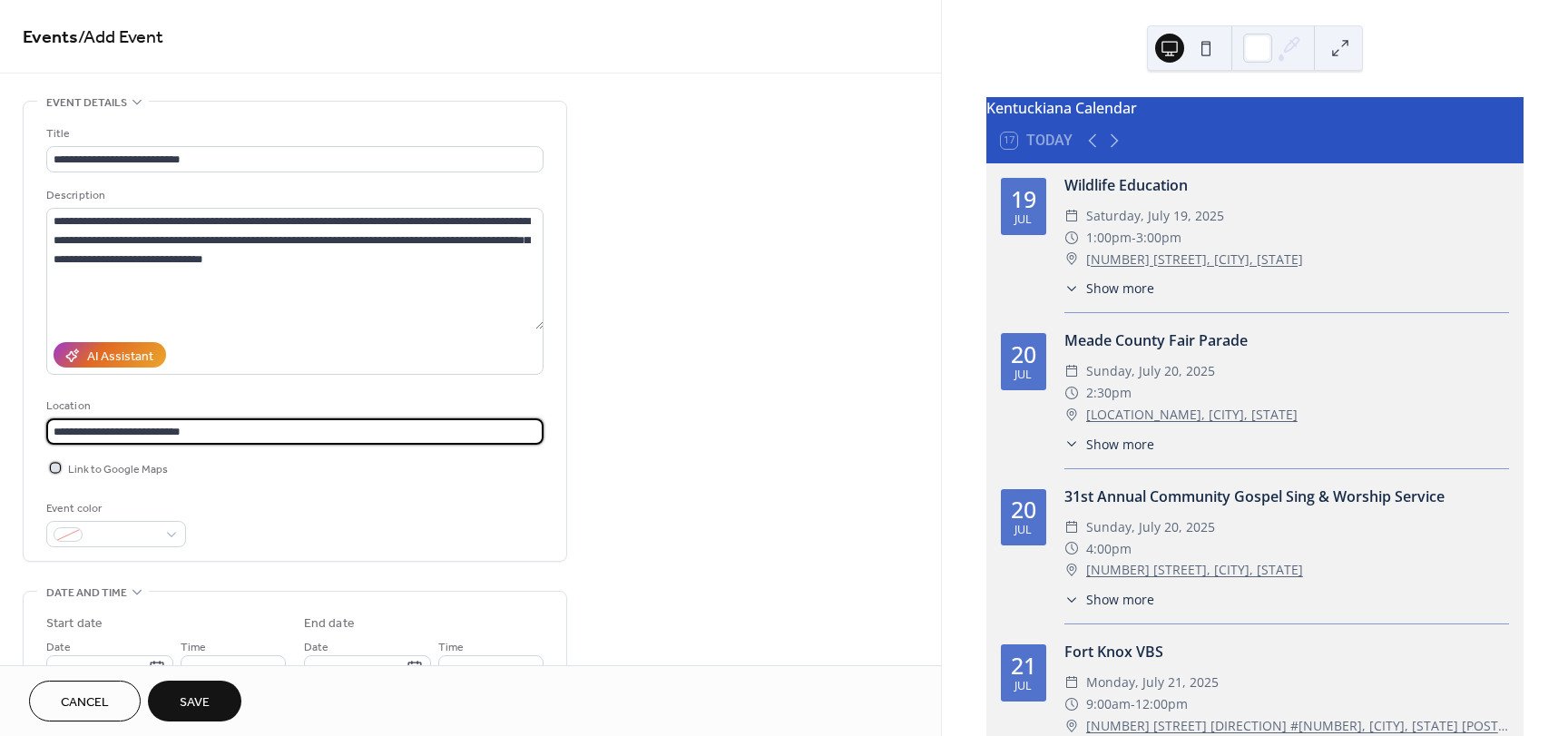 click on "Link to Google Maps" at bounding box center [118, 469] 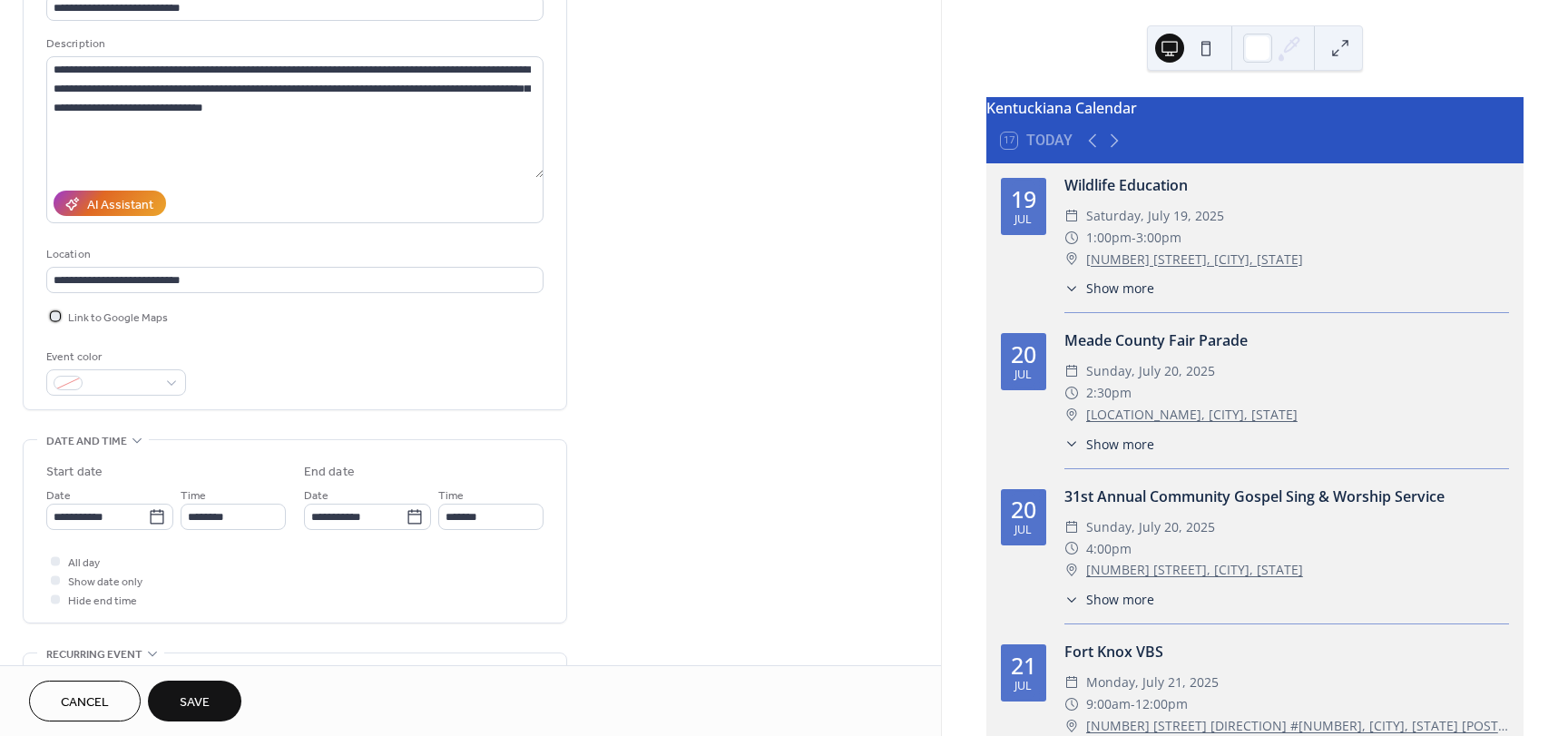 scroll, scrollTop: 182, scrollLeft: 0, axis: vertical 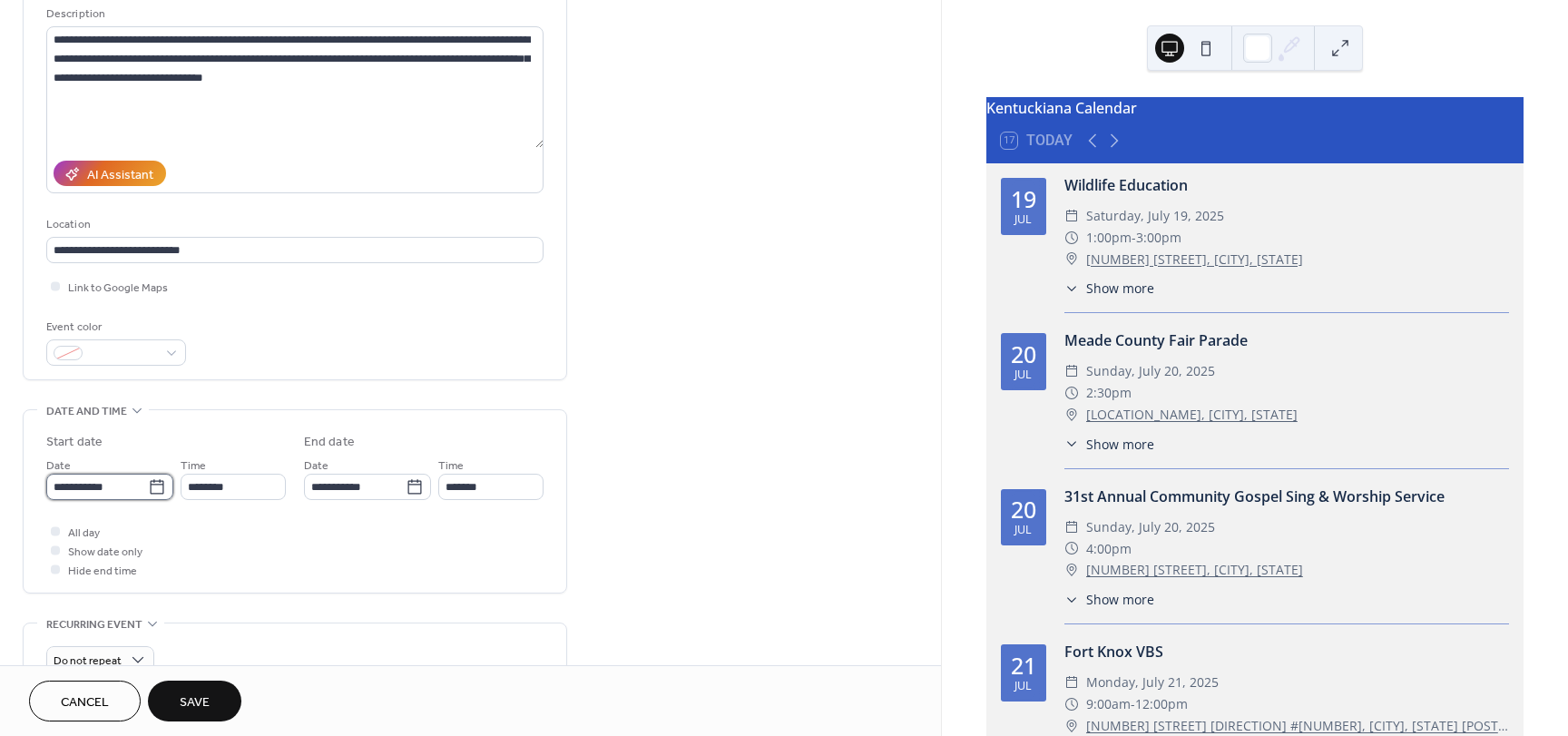 click on "**********" at bounding box center (97, 486) 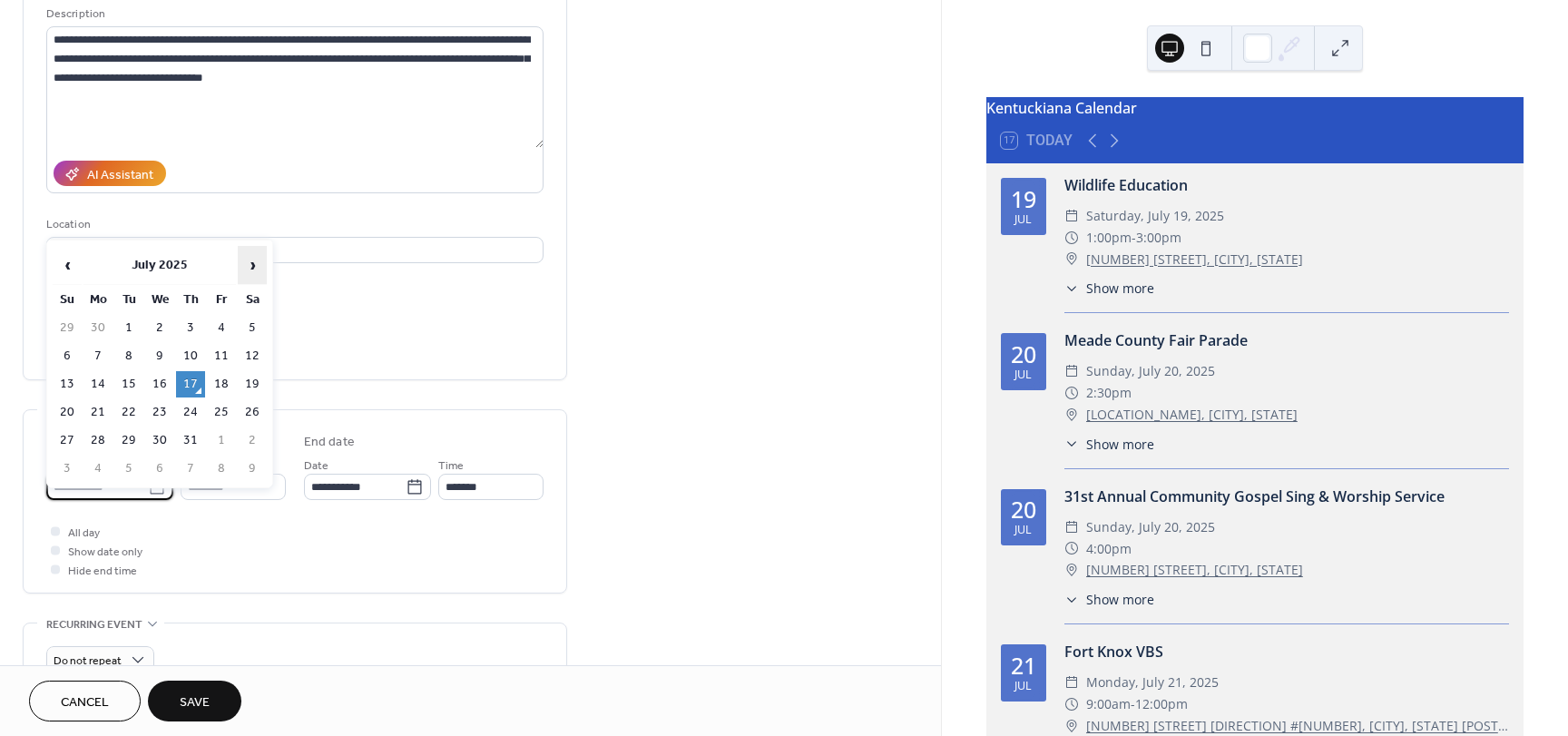 click on "›" at bounding box center (252, 265) 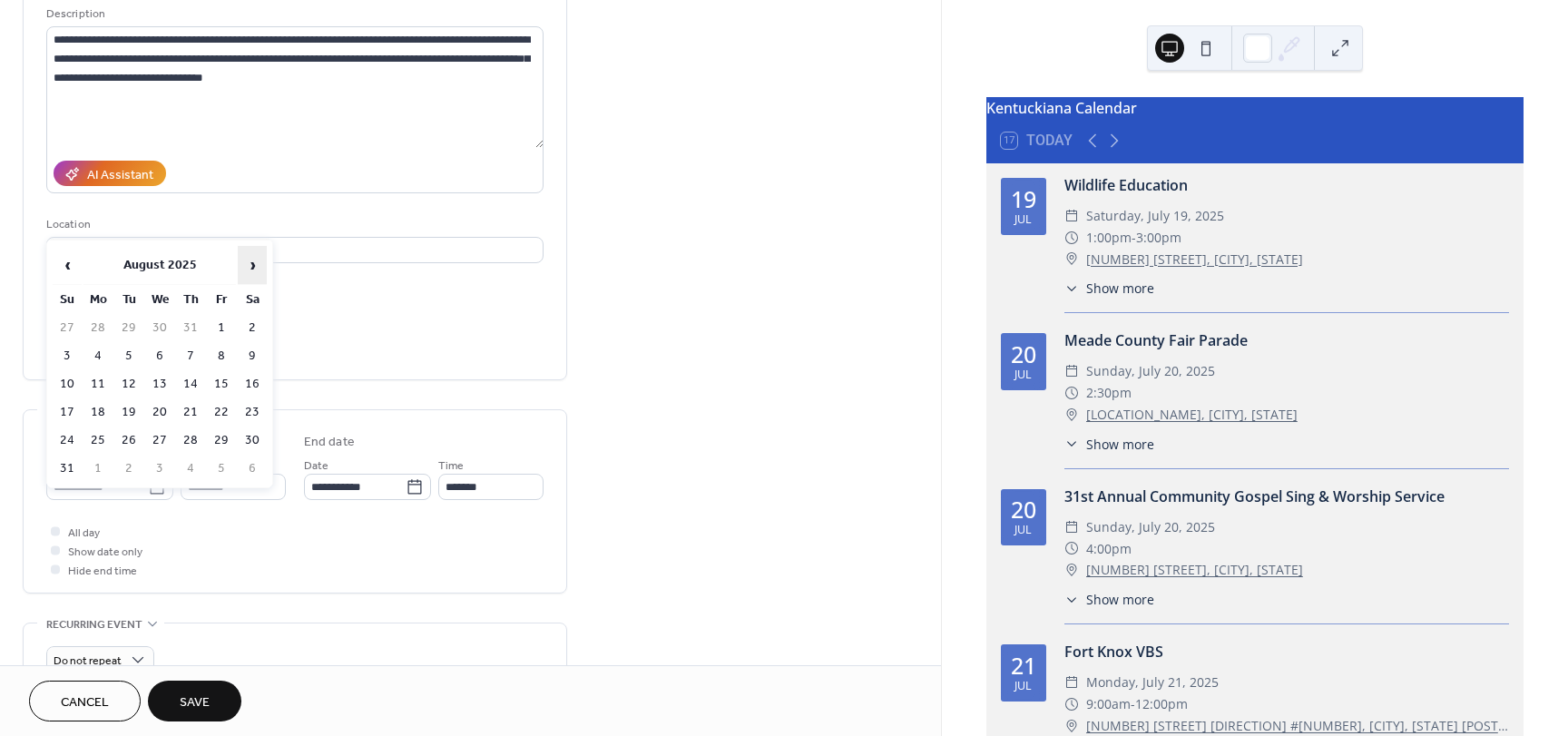 click on "›" at bounding box center [252, 265] 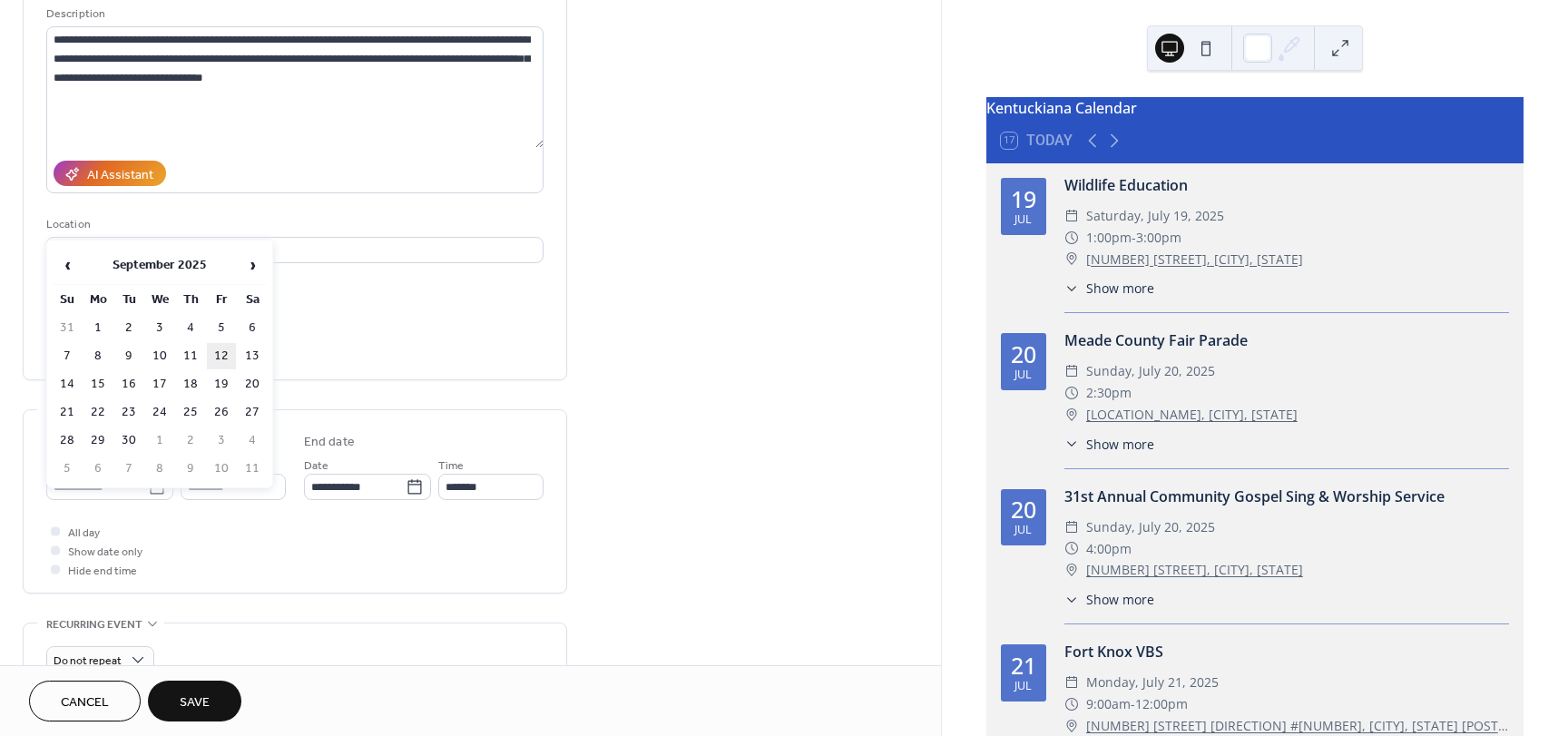 click on "12" at bounding box center (221, 356) 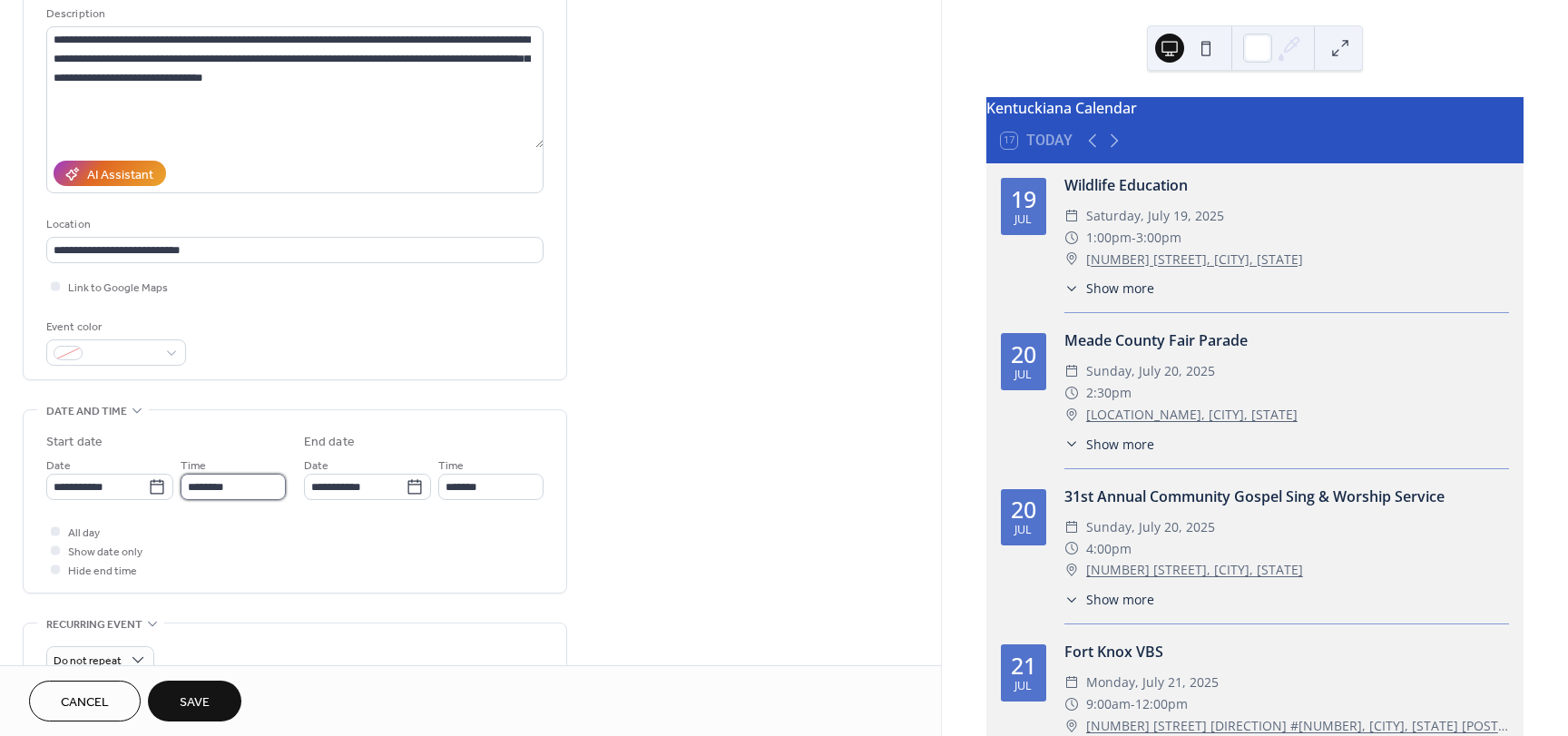 click on "********" at bounding box center [233, 486] 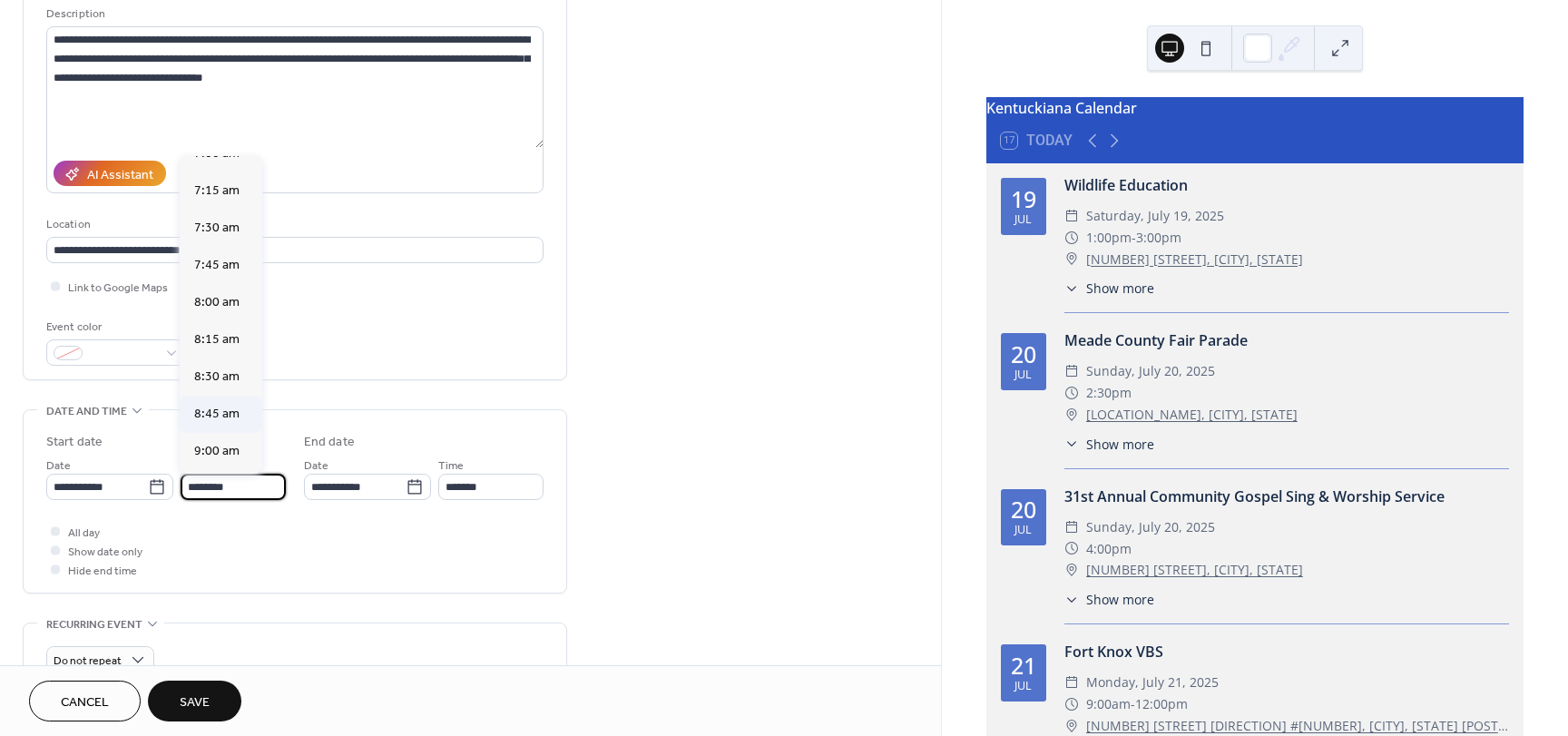 scroll, scrollTop: 1060, scrollLeft: 0, axis: vertical 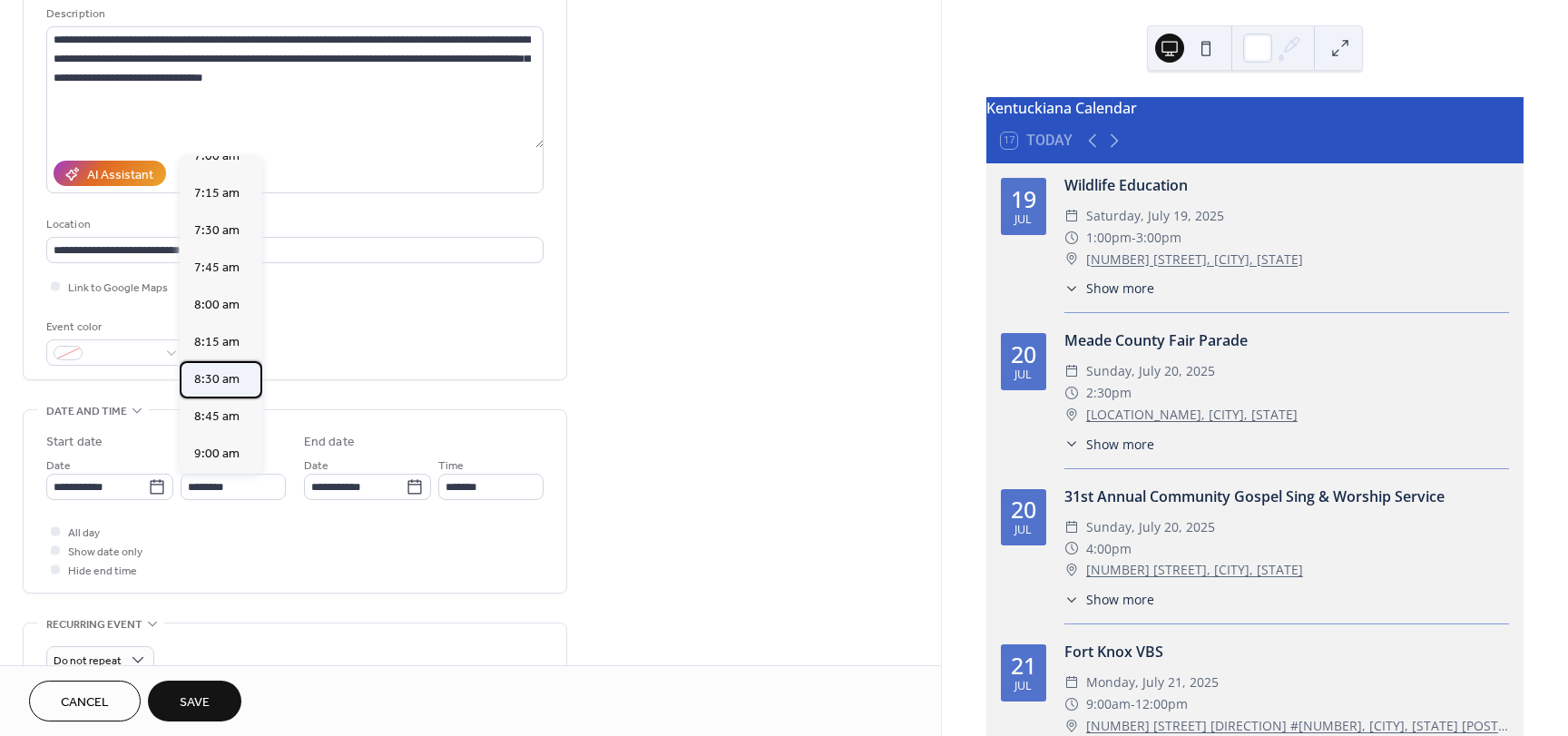 click on "8:30 am" at bounding box center [217, 379] 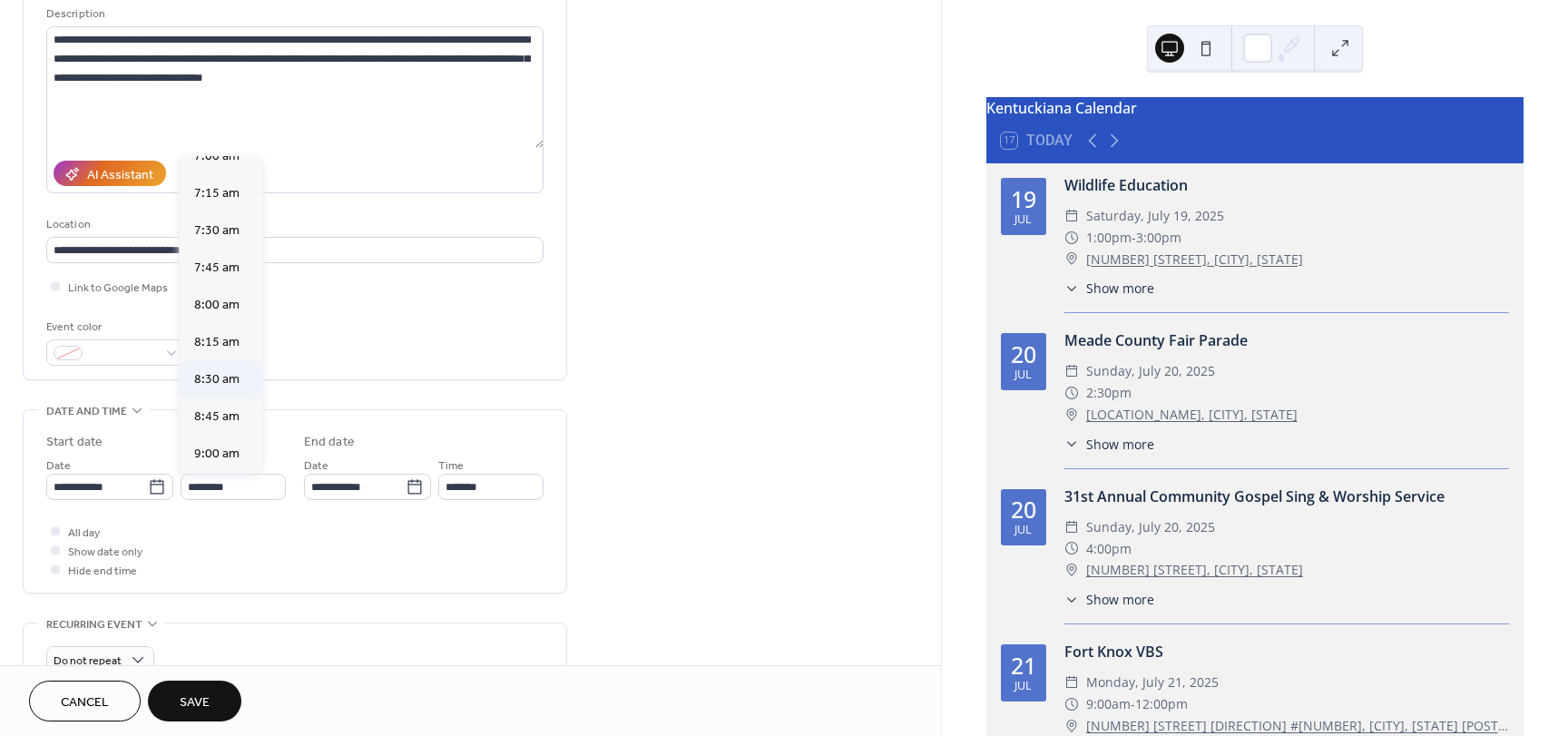 type on "*******" 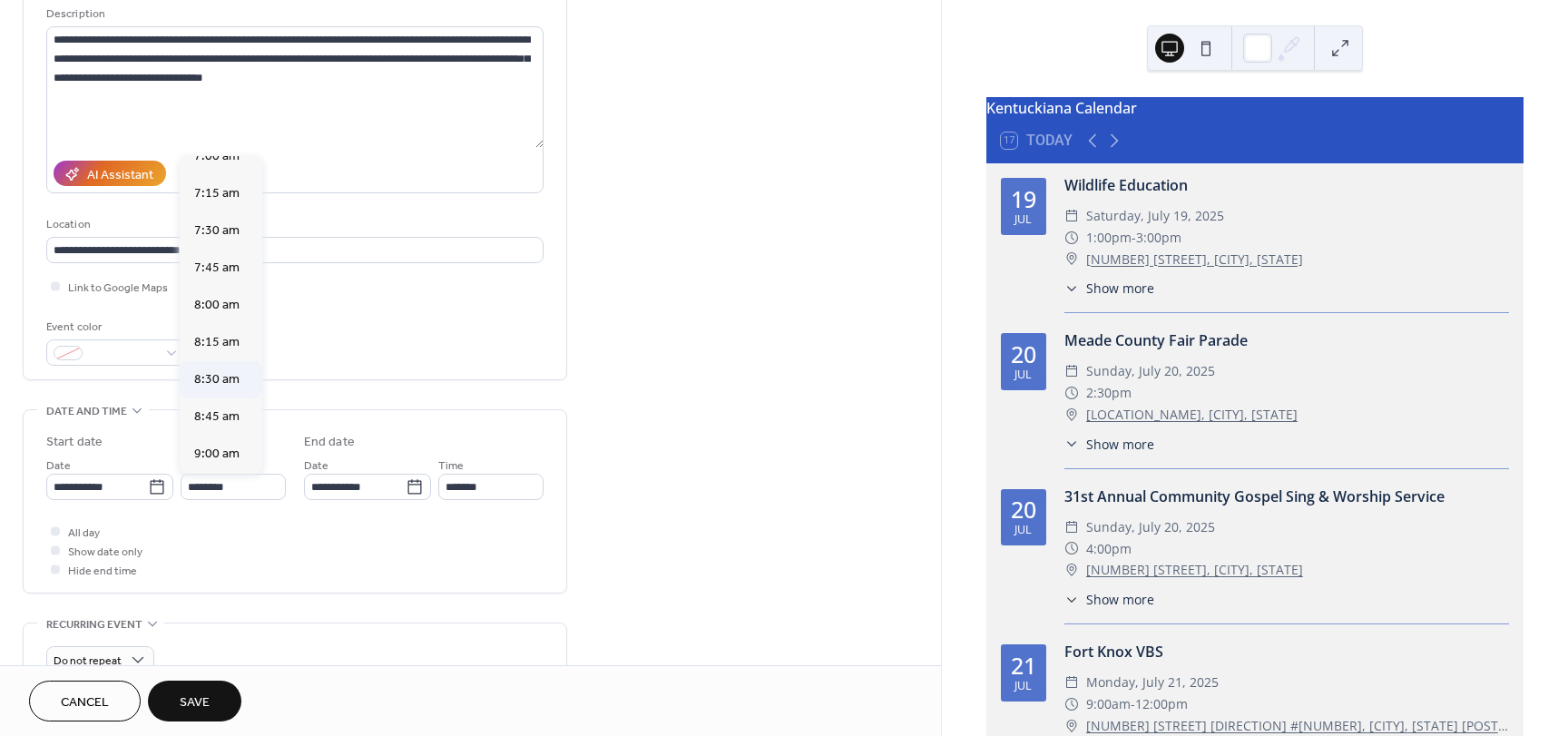 type on "*******" 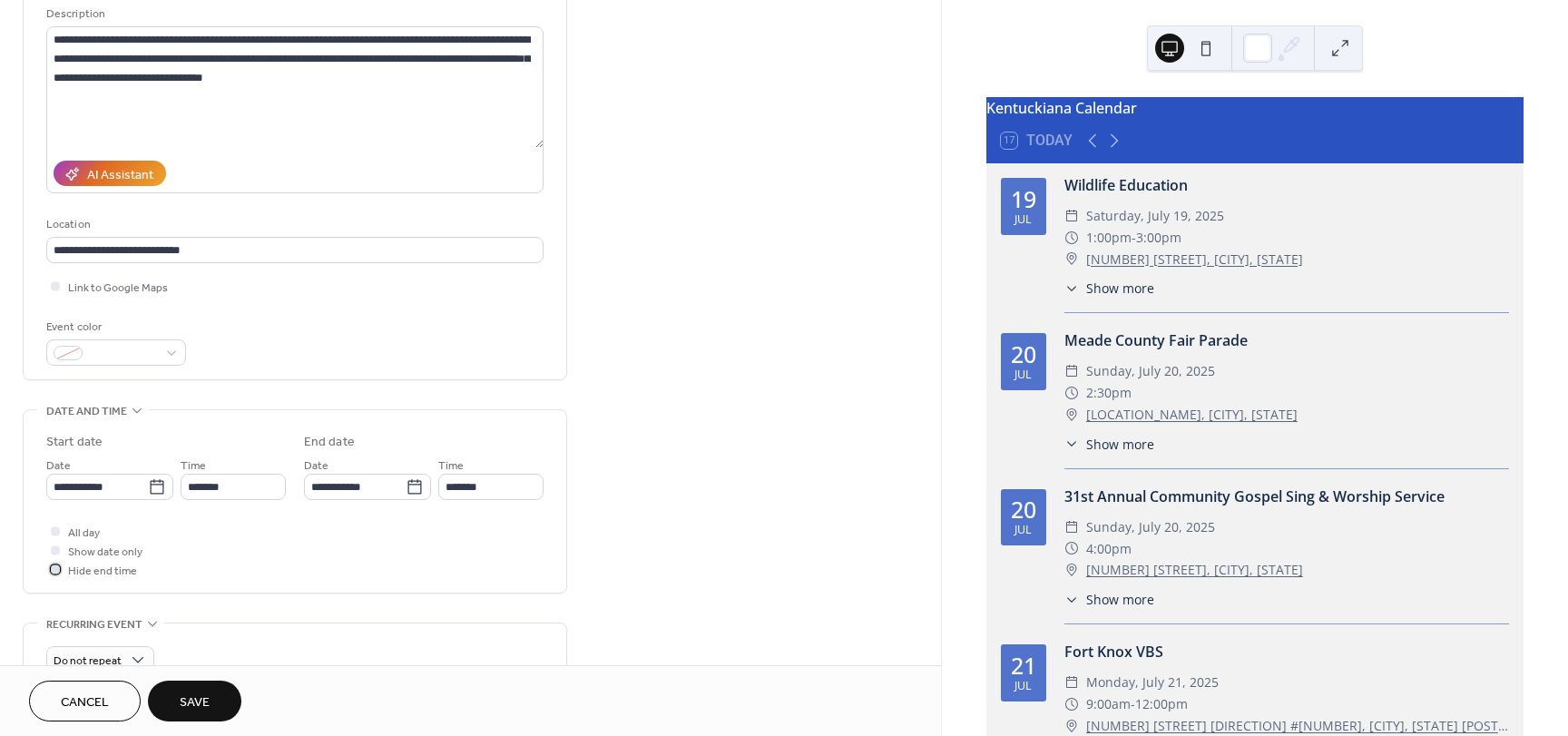 click on "Hide end time" at bounding box center (103, 571) 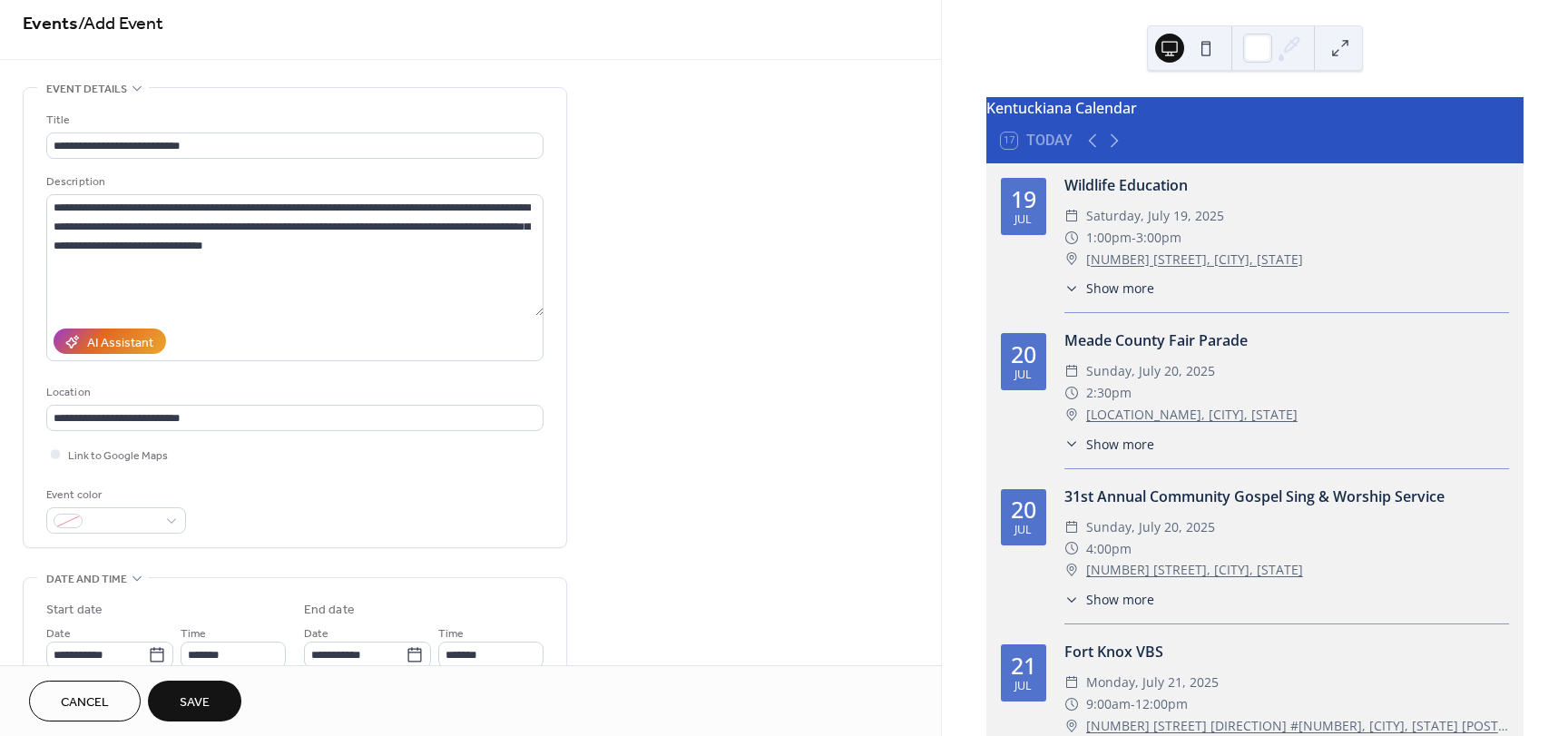 scroll, scrollTop: 0, scrollLeft: 0, axis: both 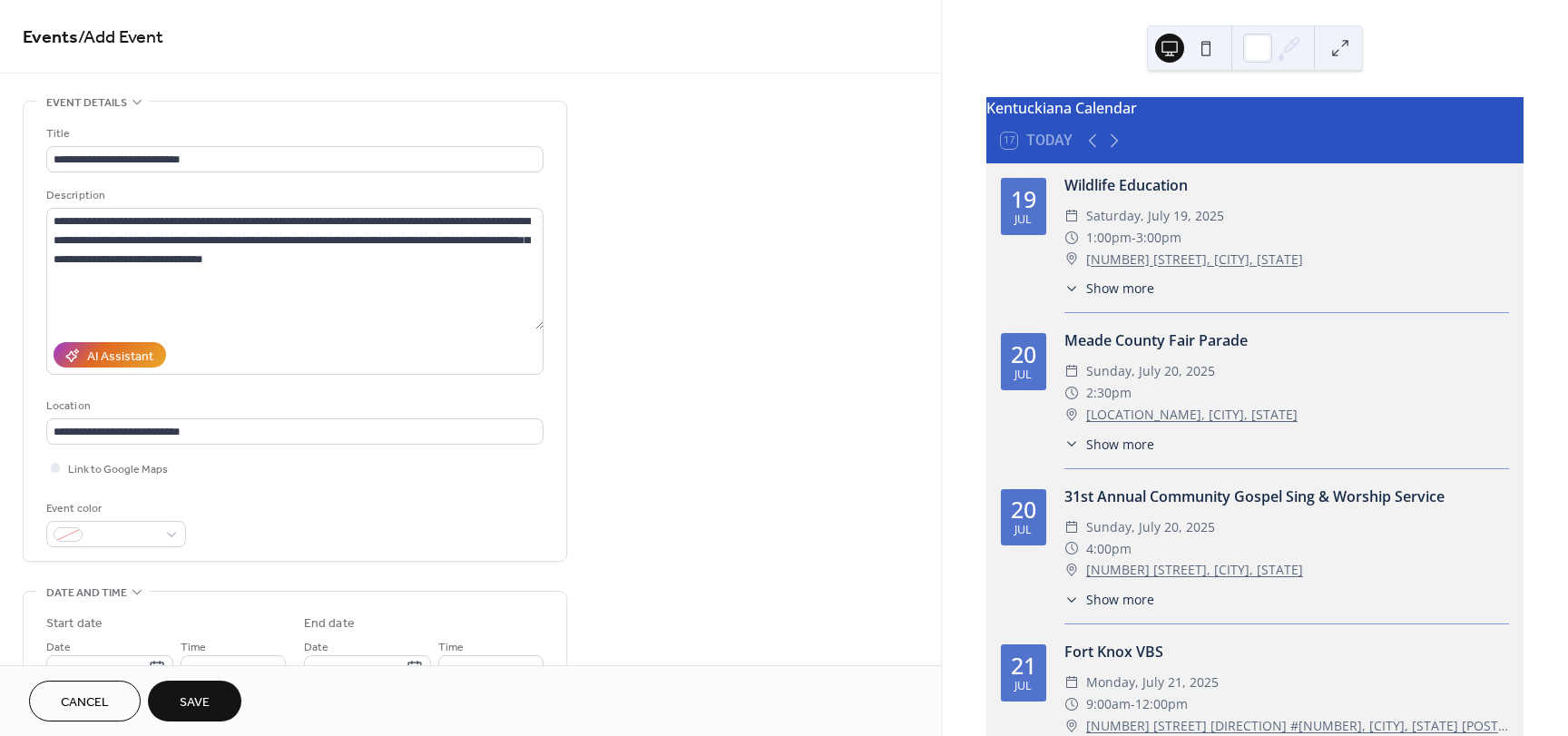 click on "Save" at bounding box center (194, 702) 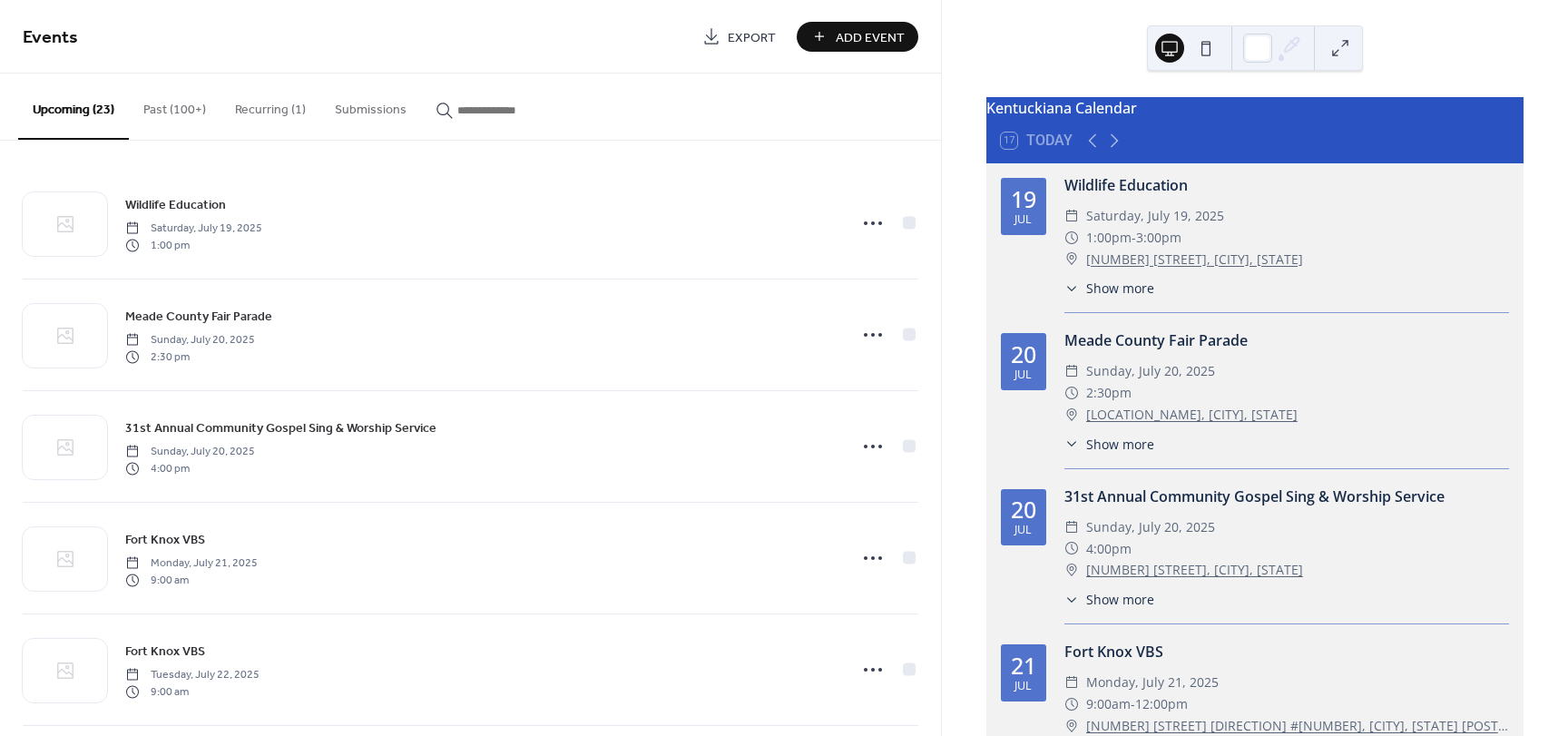 click on "Add Event" at bounding box center [870, 37] 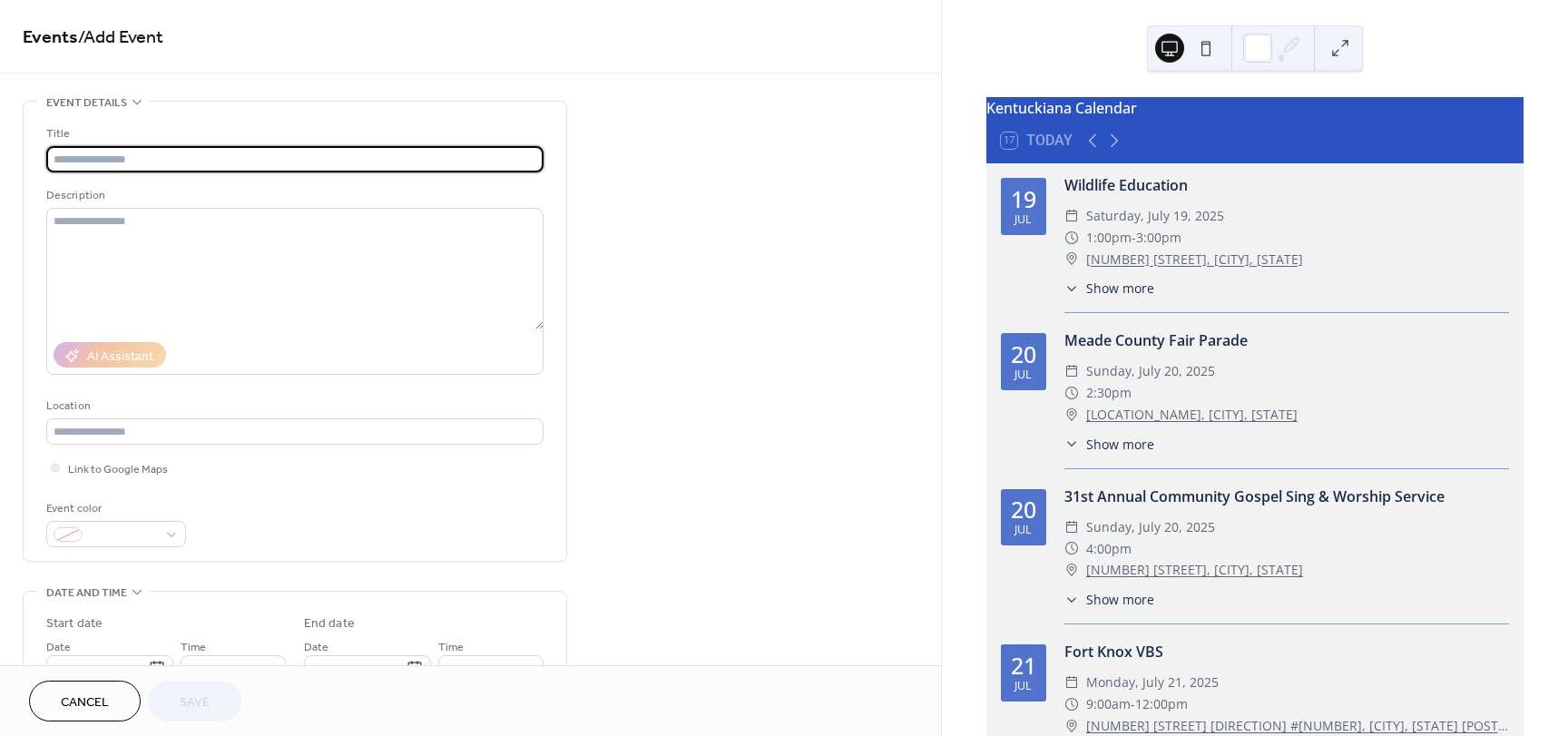 click at bounding box center [295, 159] 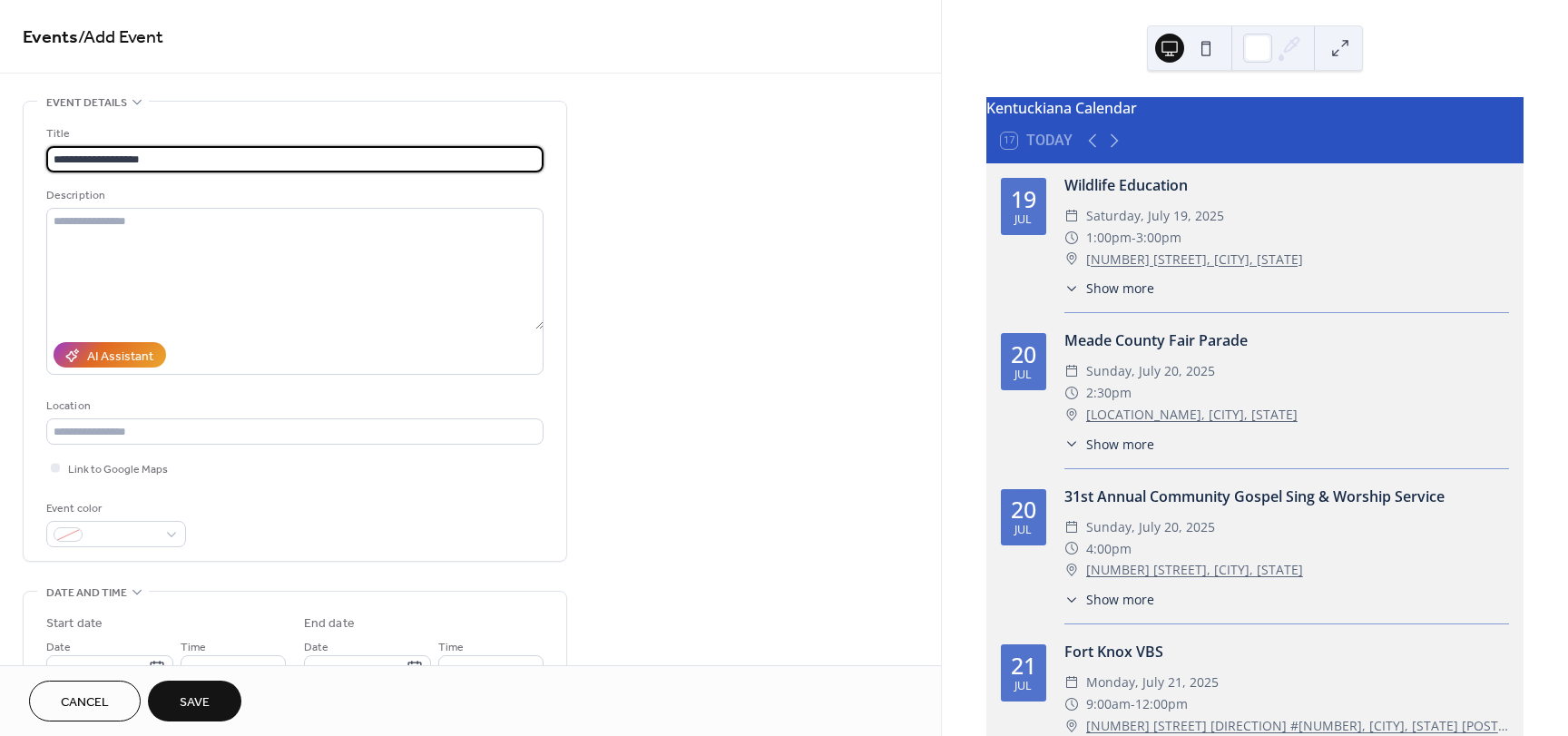 type on "**********" 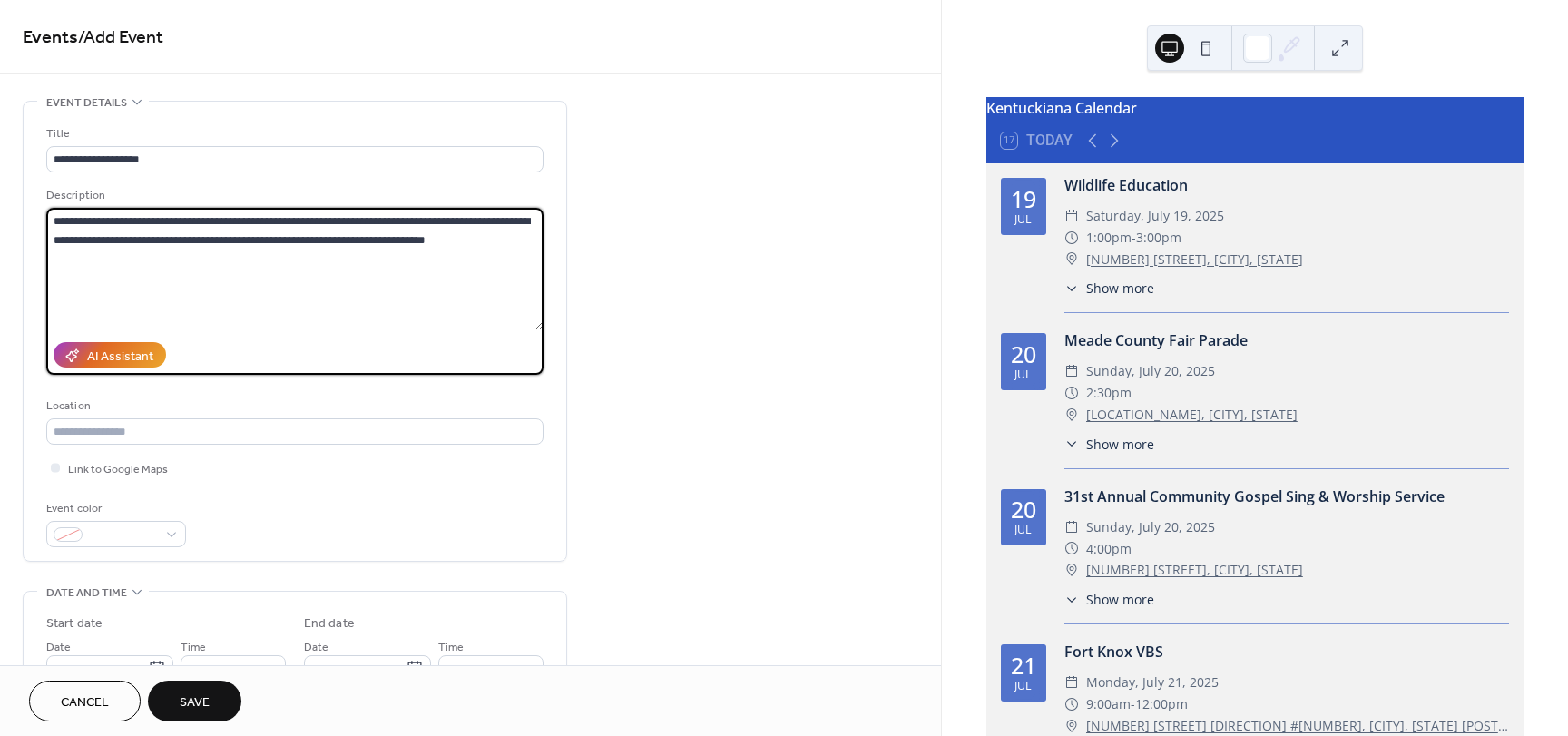 click on "**********" at bounding box center [295, 269] 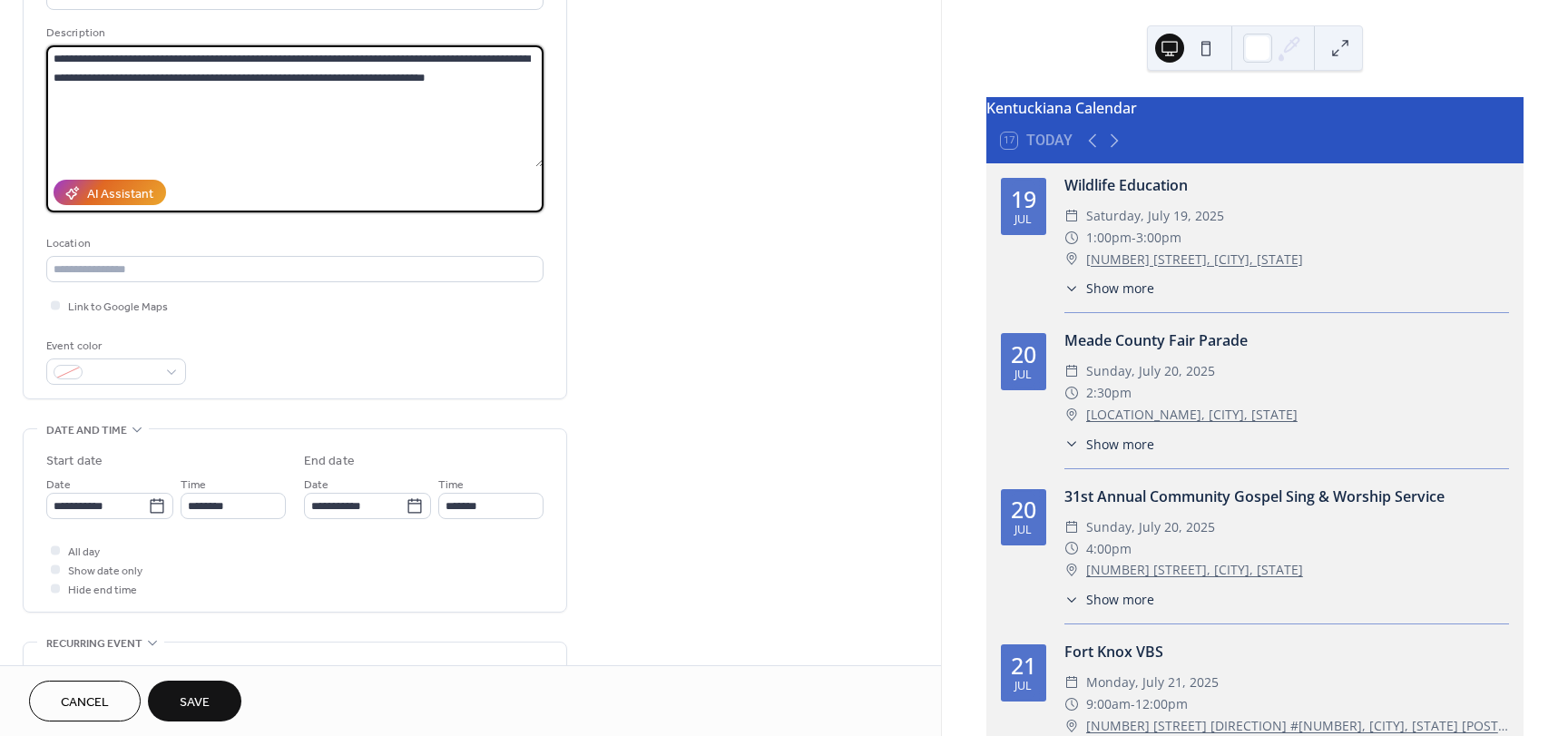 scroll, scrollTop: 182, scrollLeft: 0, axis: vertical 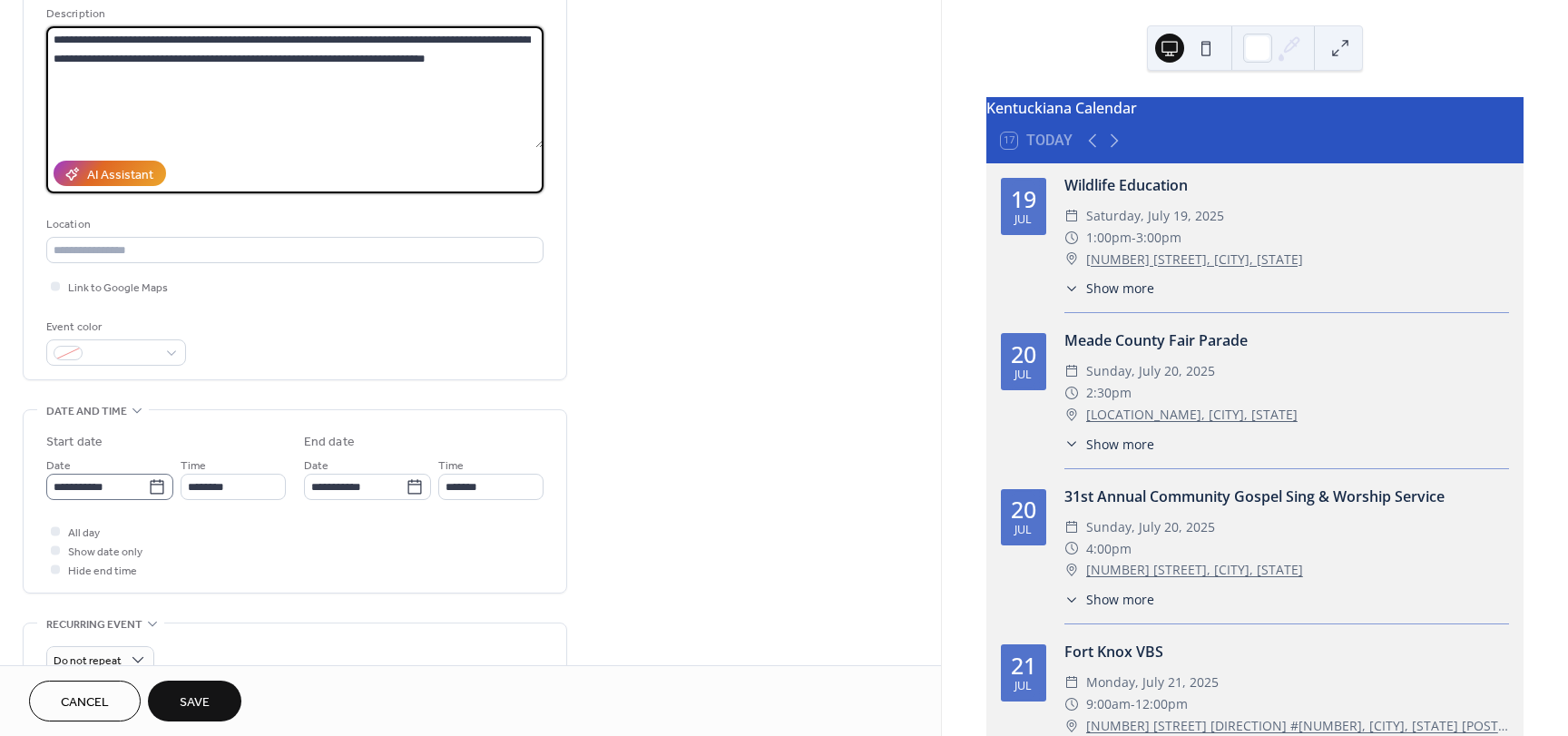 type on "**********" 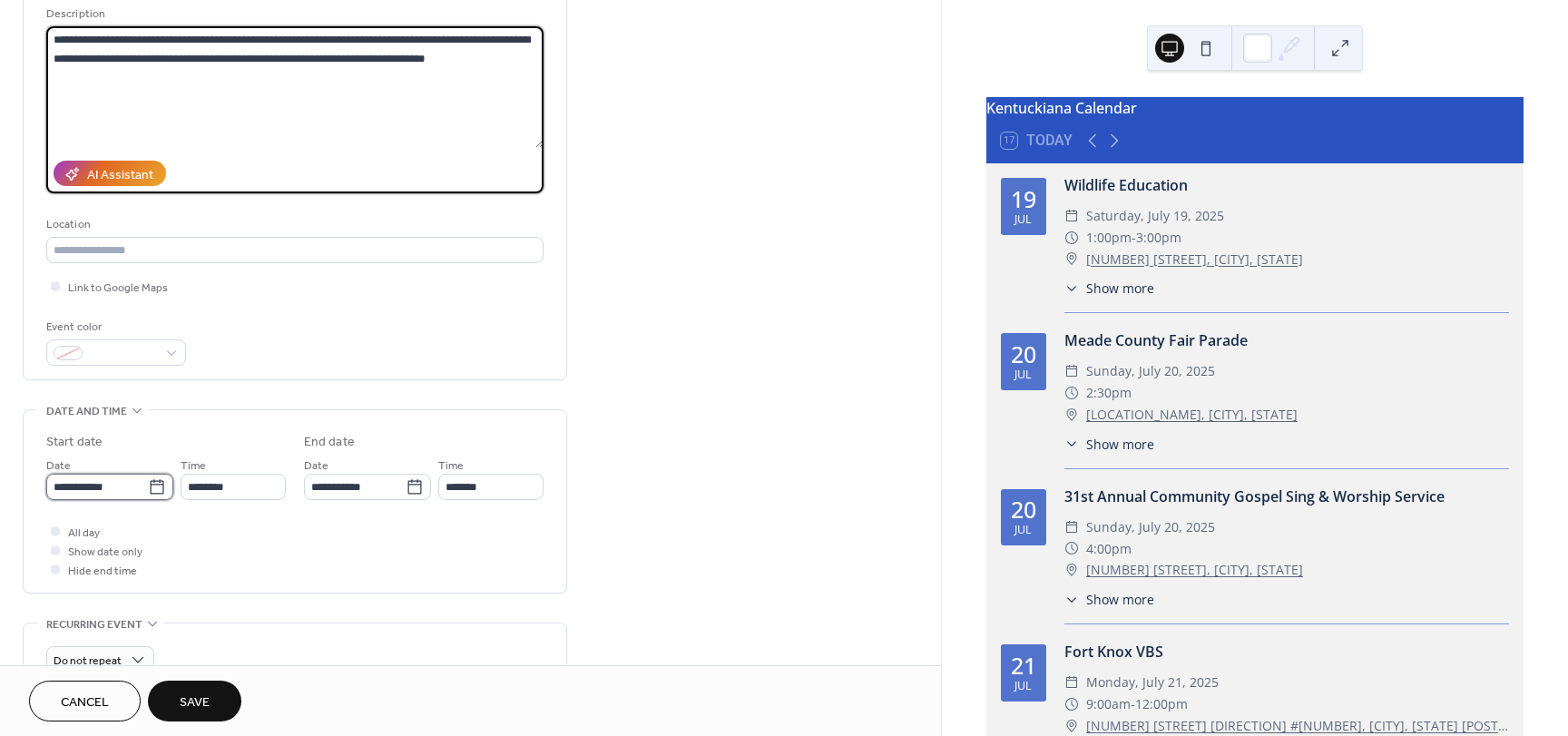 click on "**********" at bounding box center [97, 486] 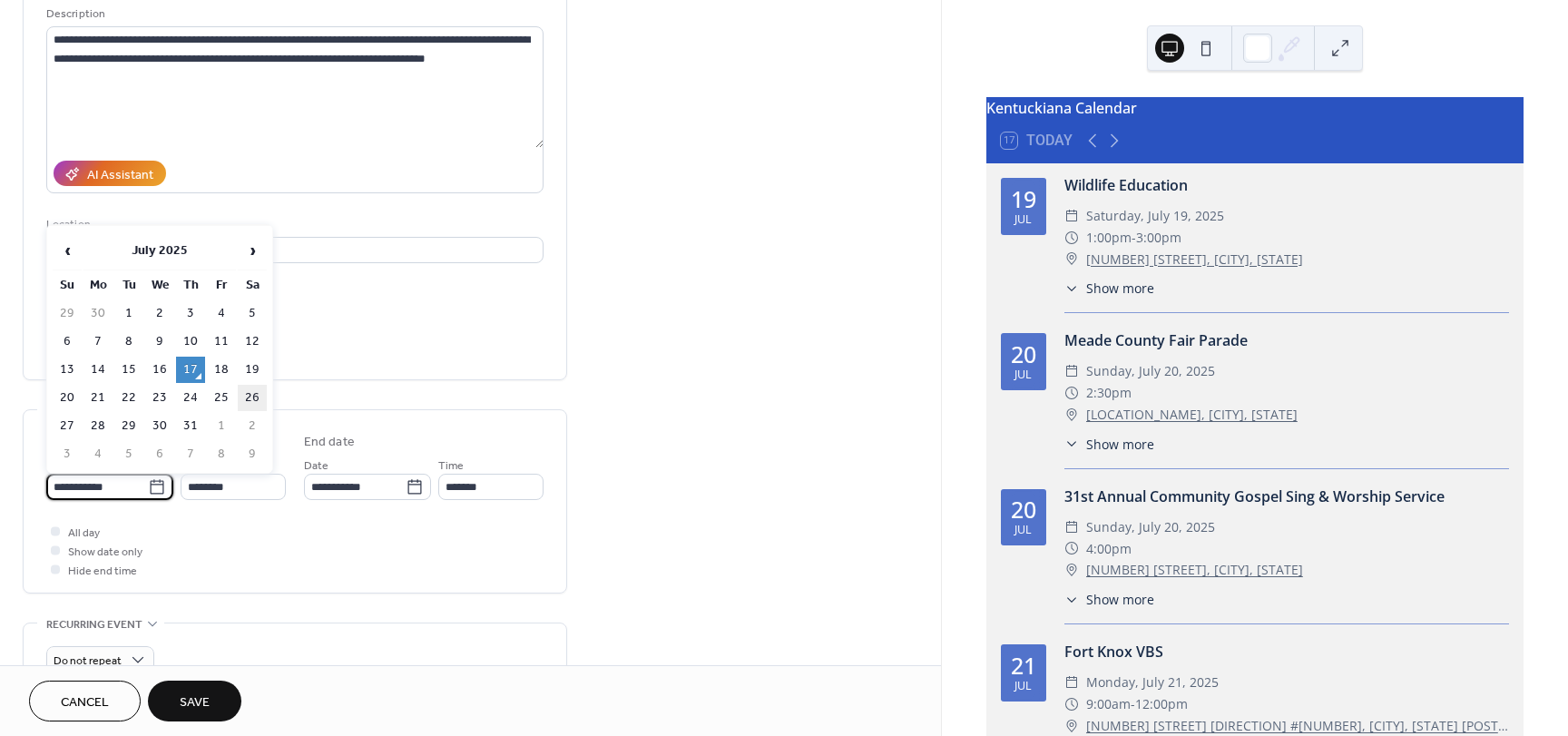 click on "26" at bounding box center [252, 397] 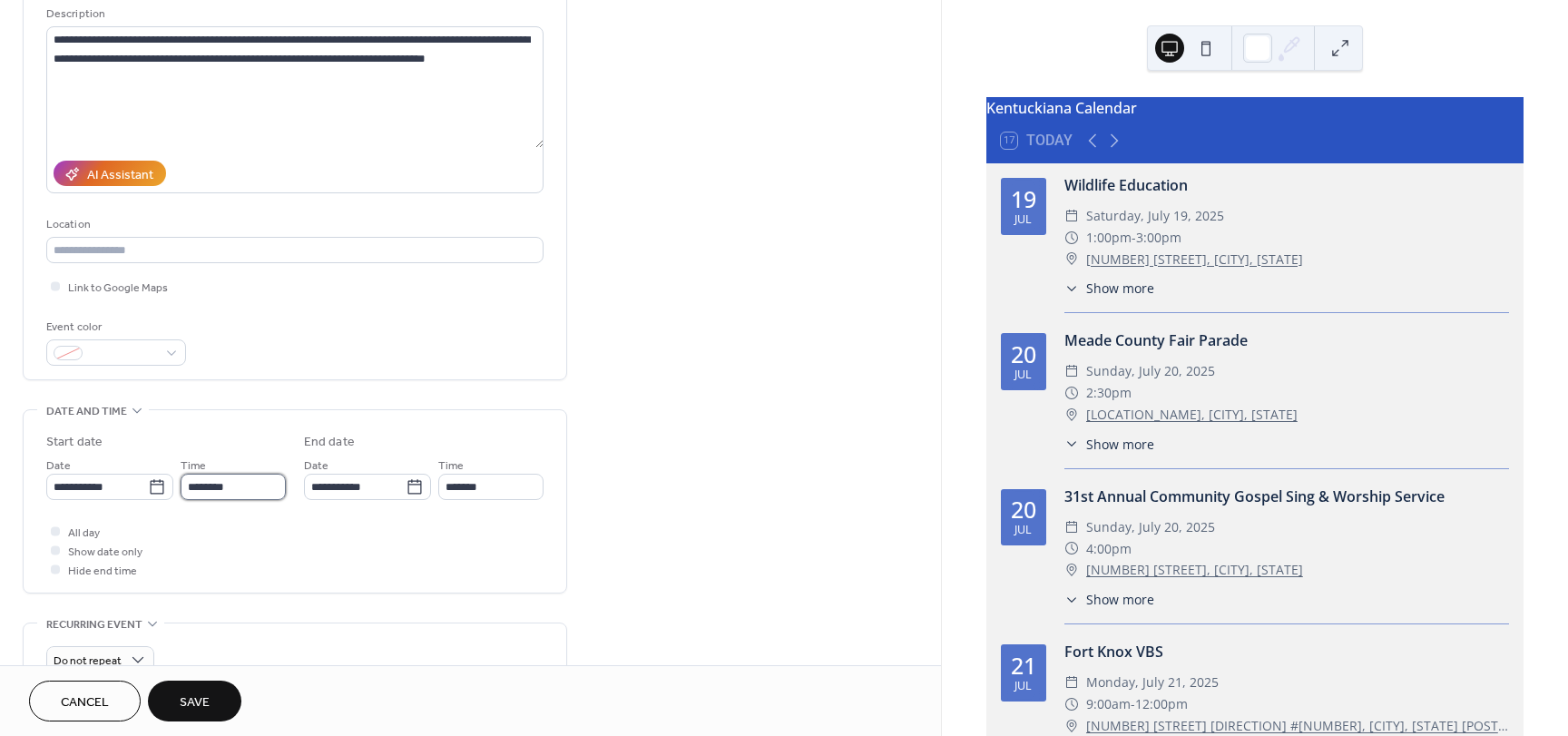 click on "********" at bounding box center (233, 486) 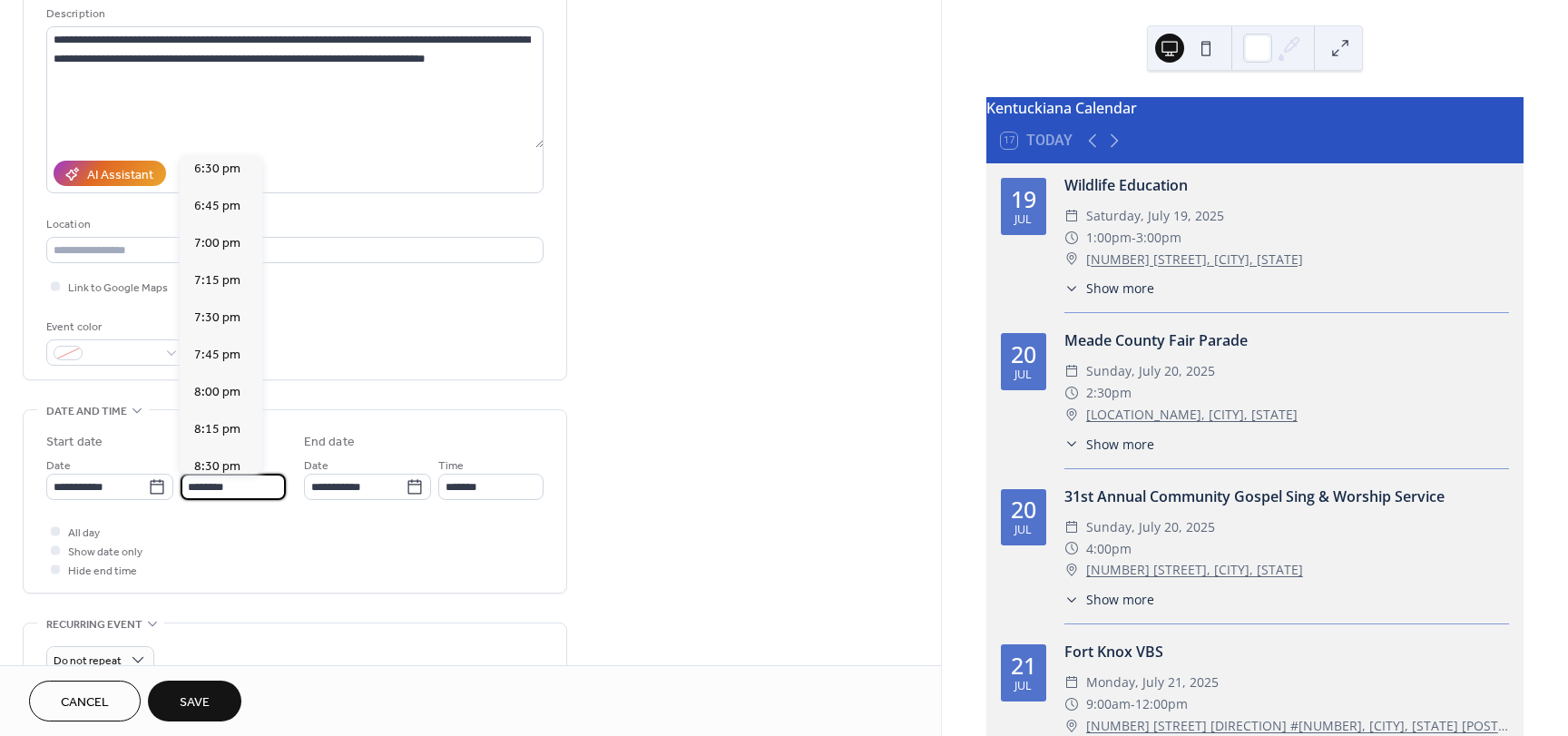 scroll, scrollTop: 2784, scrollLeft: 0, axis: vertical 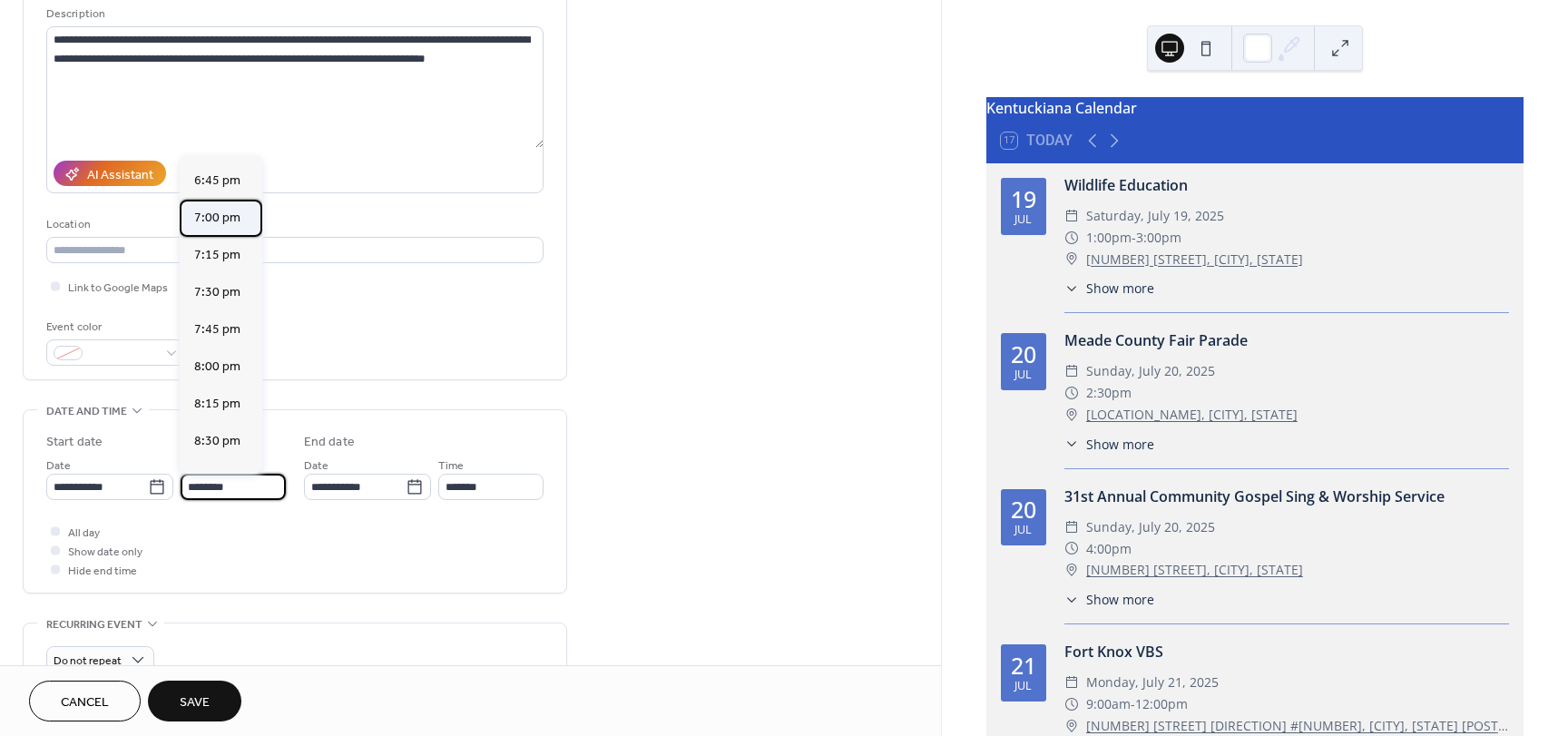 click on "7:00 pm" at bounding box center (220, 218) 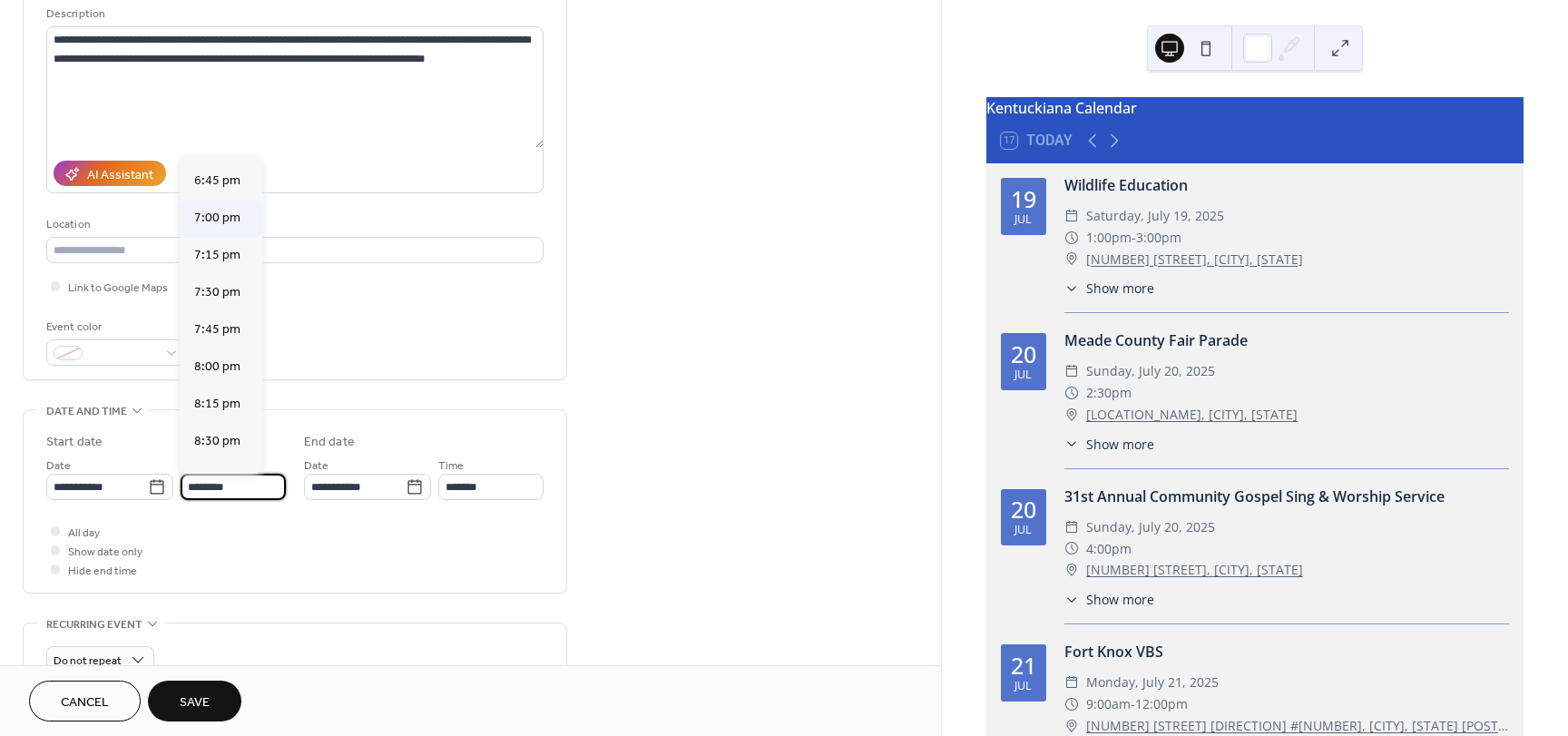 type on "*******" 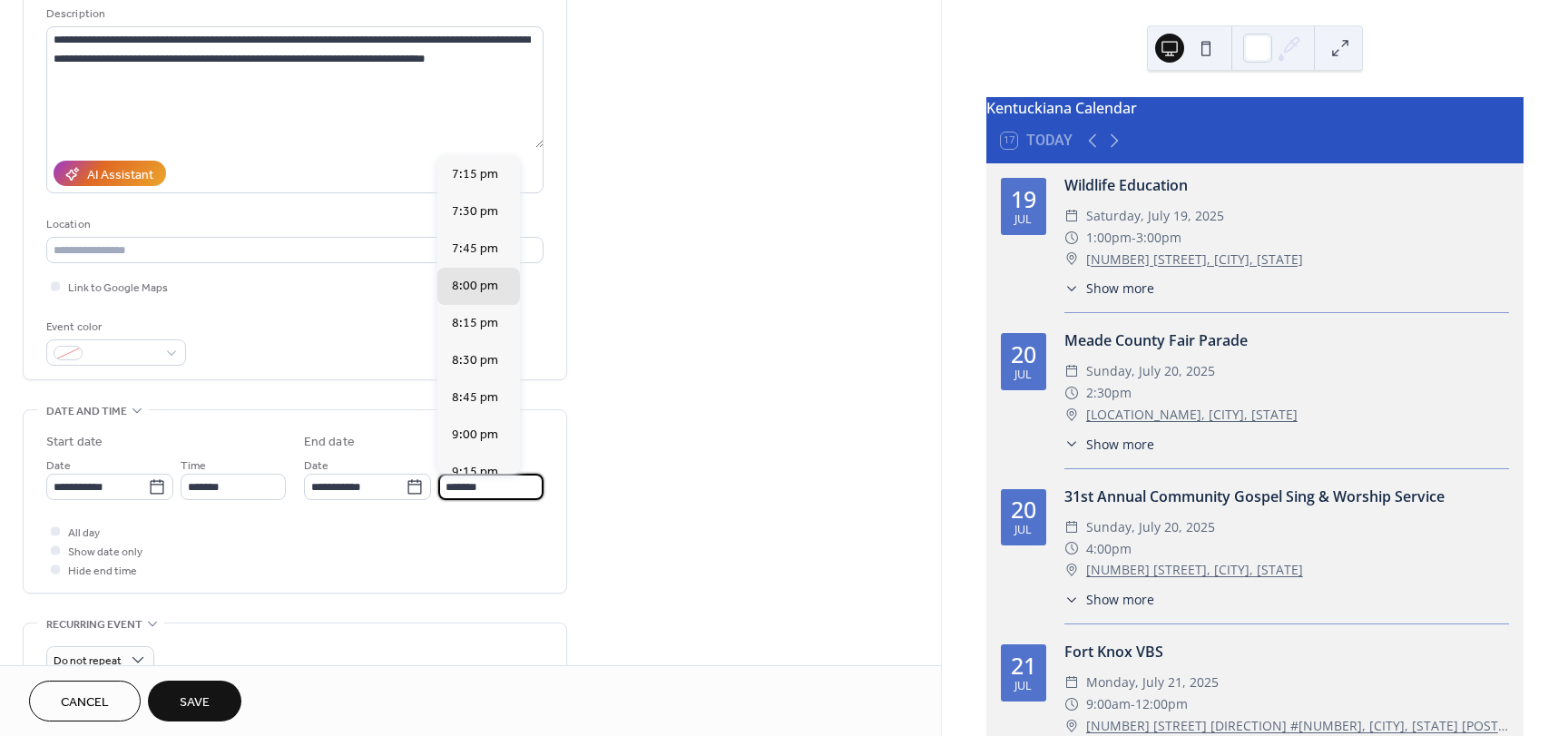 click on "*******" at bounding box center (491, 486) 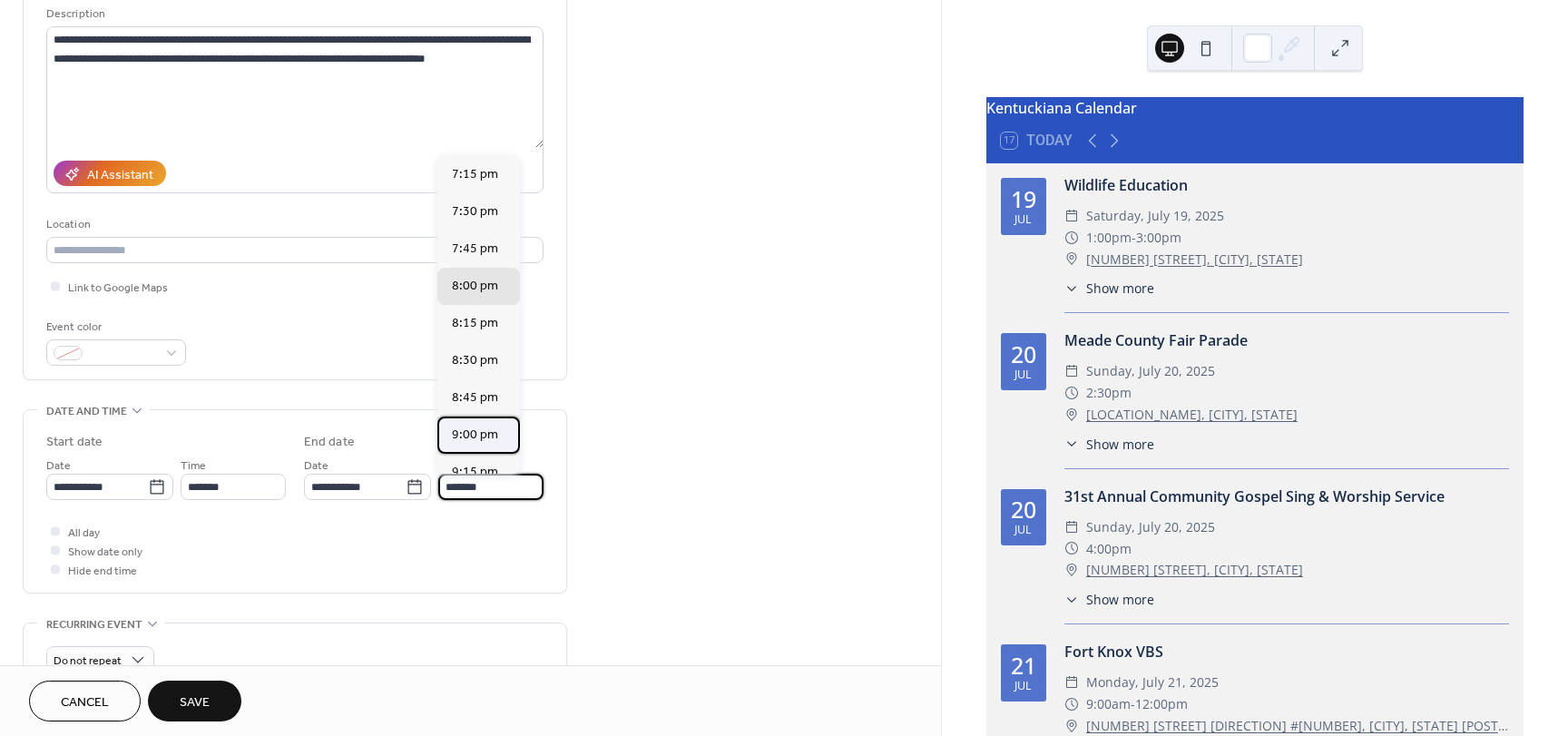 click on "9:00 pm" at bounding box center [475, 435] 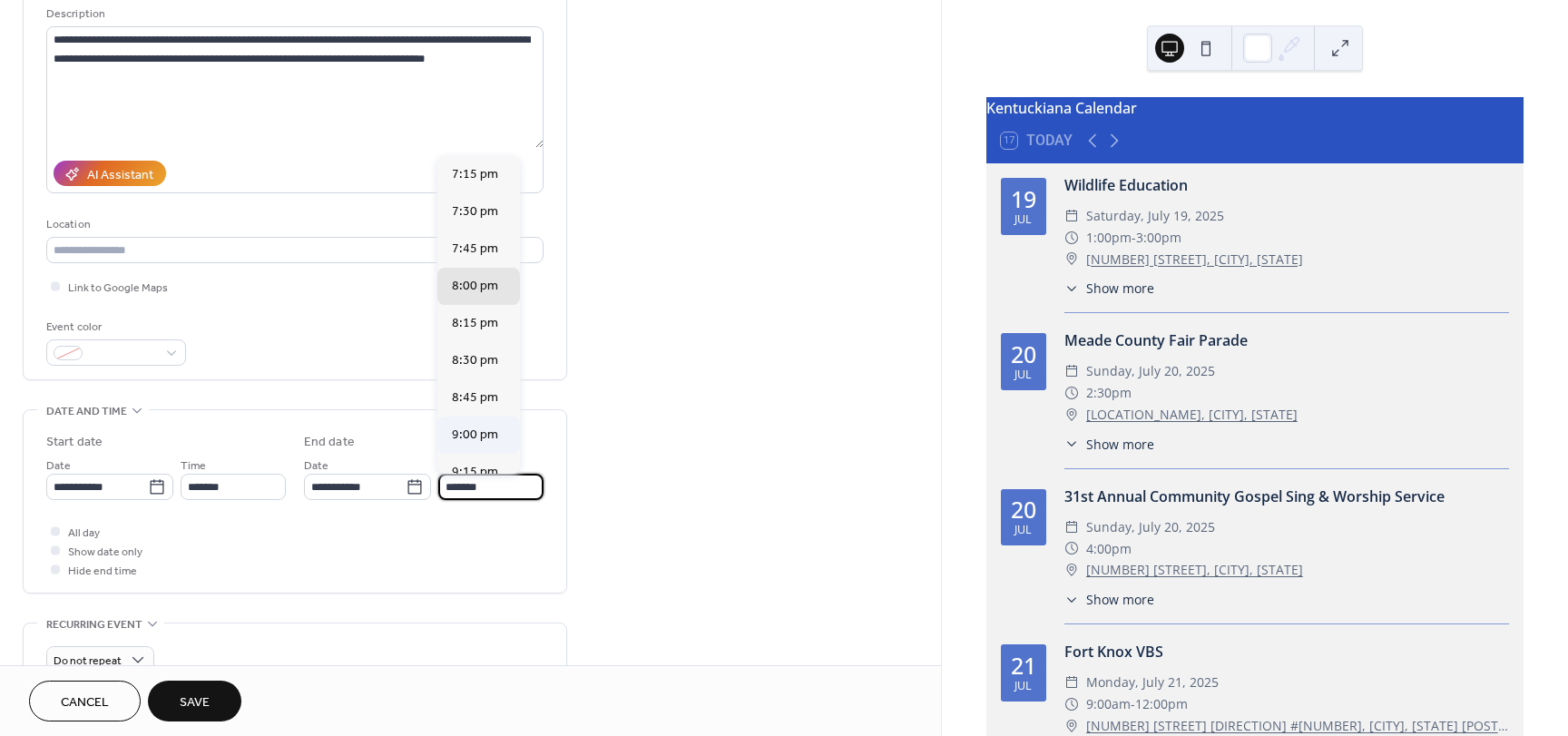 type on "*******" 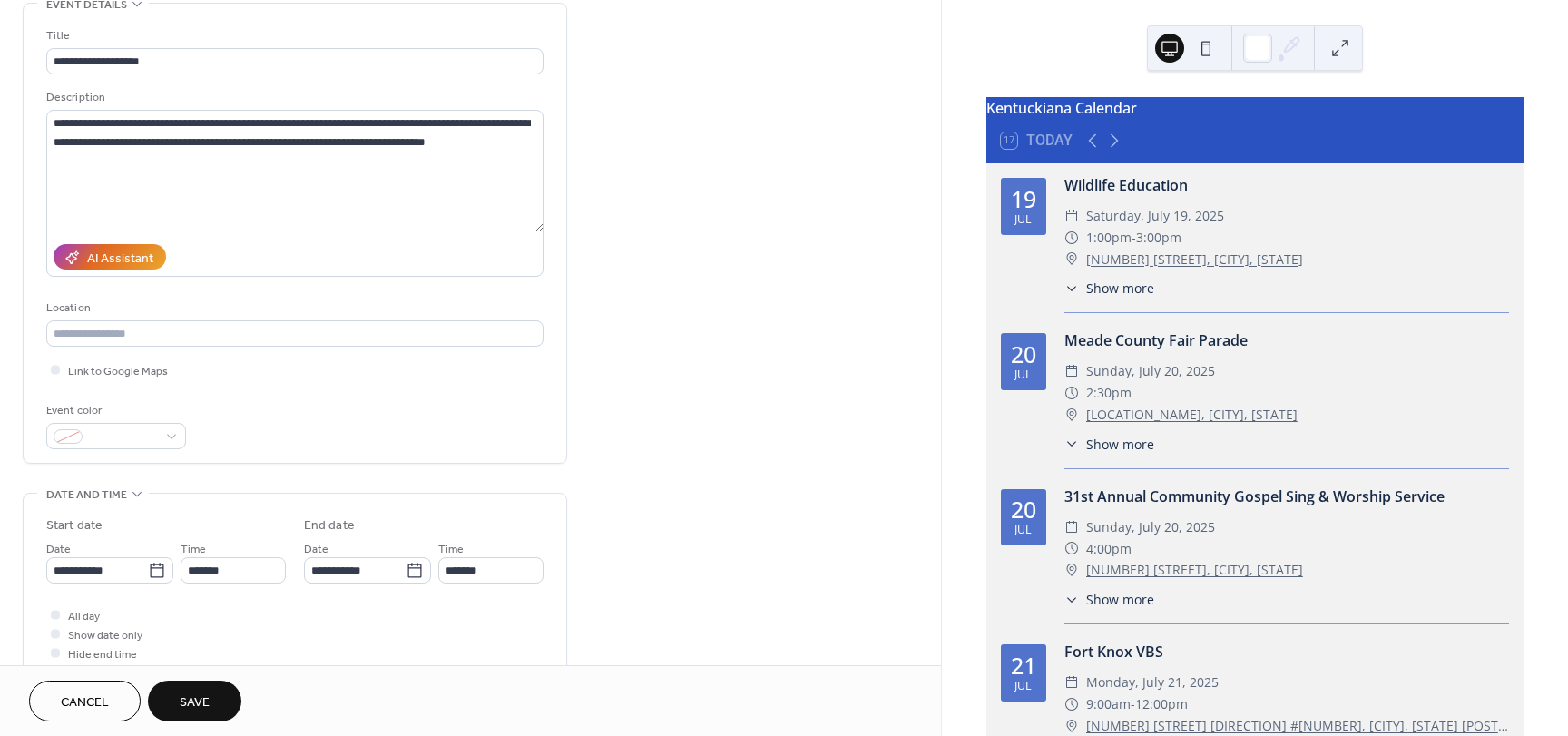 scroll, scrollTop: 0, scrollLeft: 0, axis: both 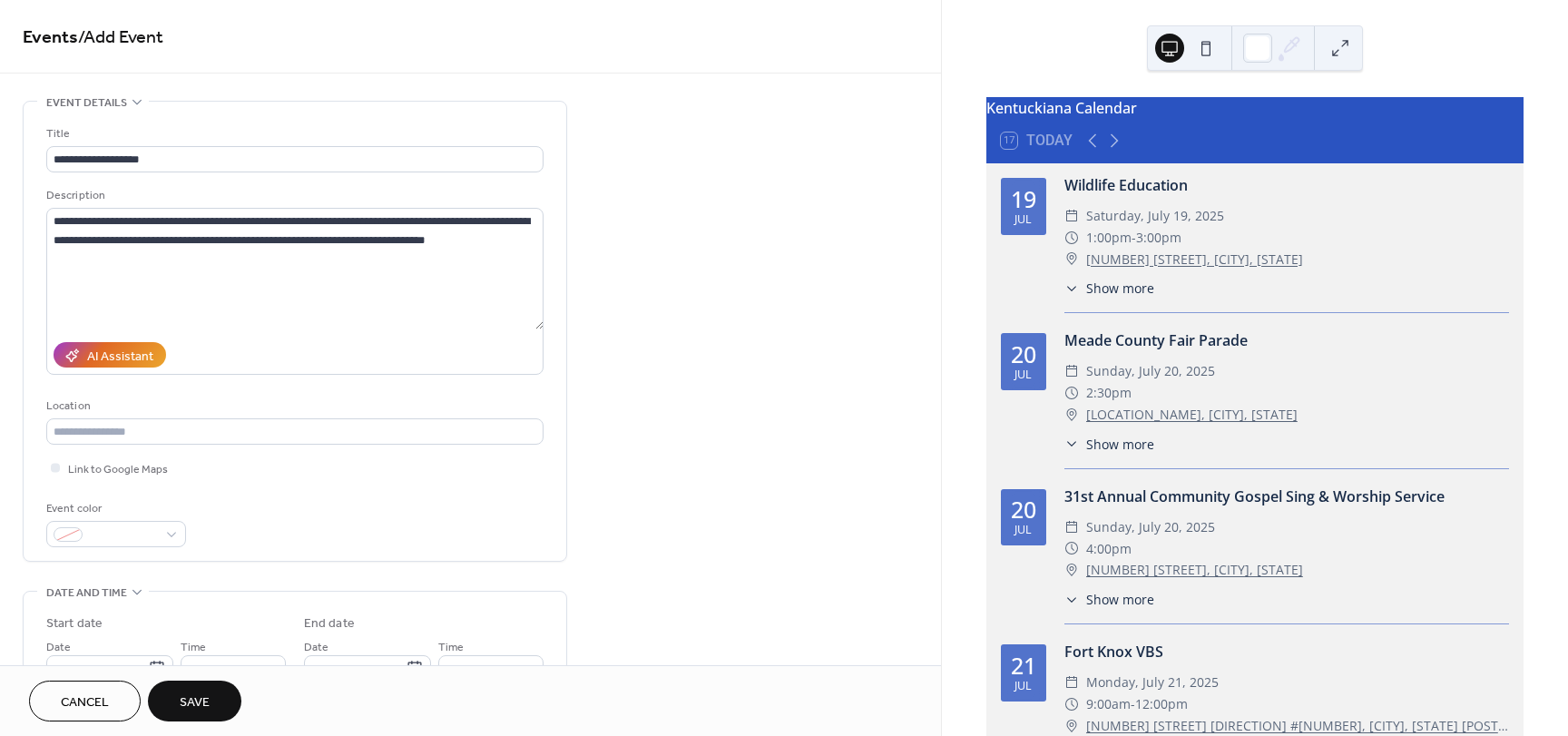click on "Save" at bounding box center [194, 702] 